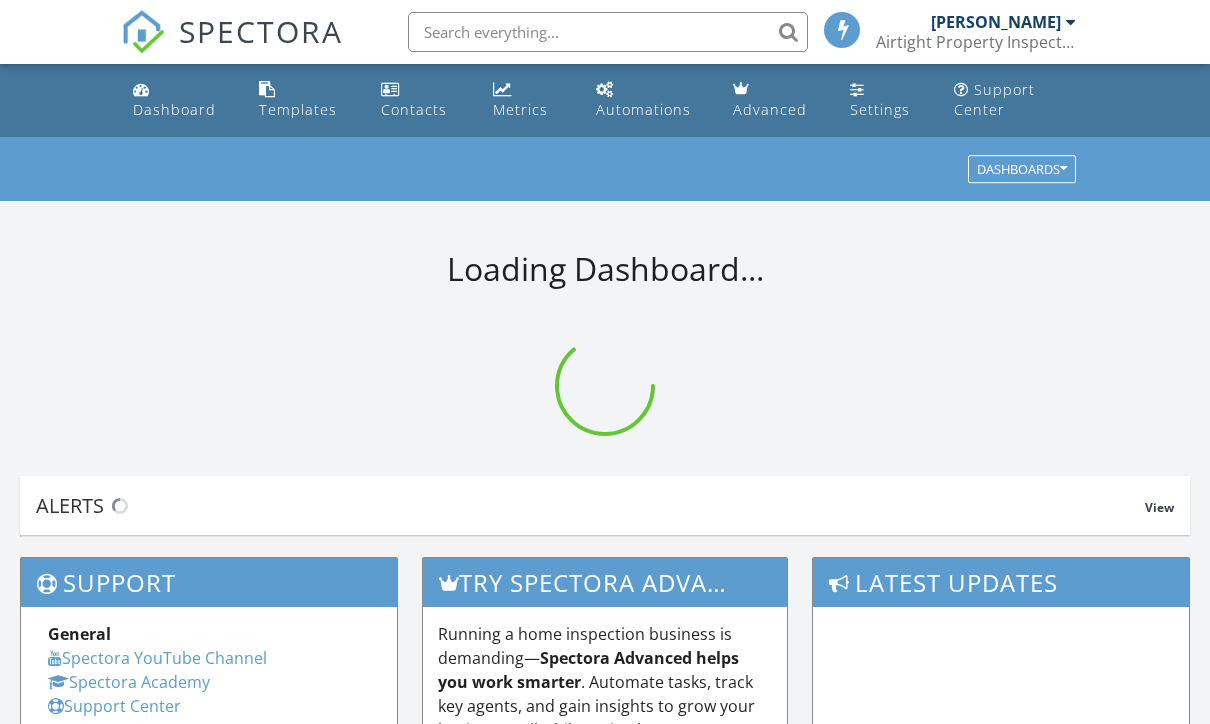 scroll, scrollTop: 0, scrollLeft: 0, axis: both 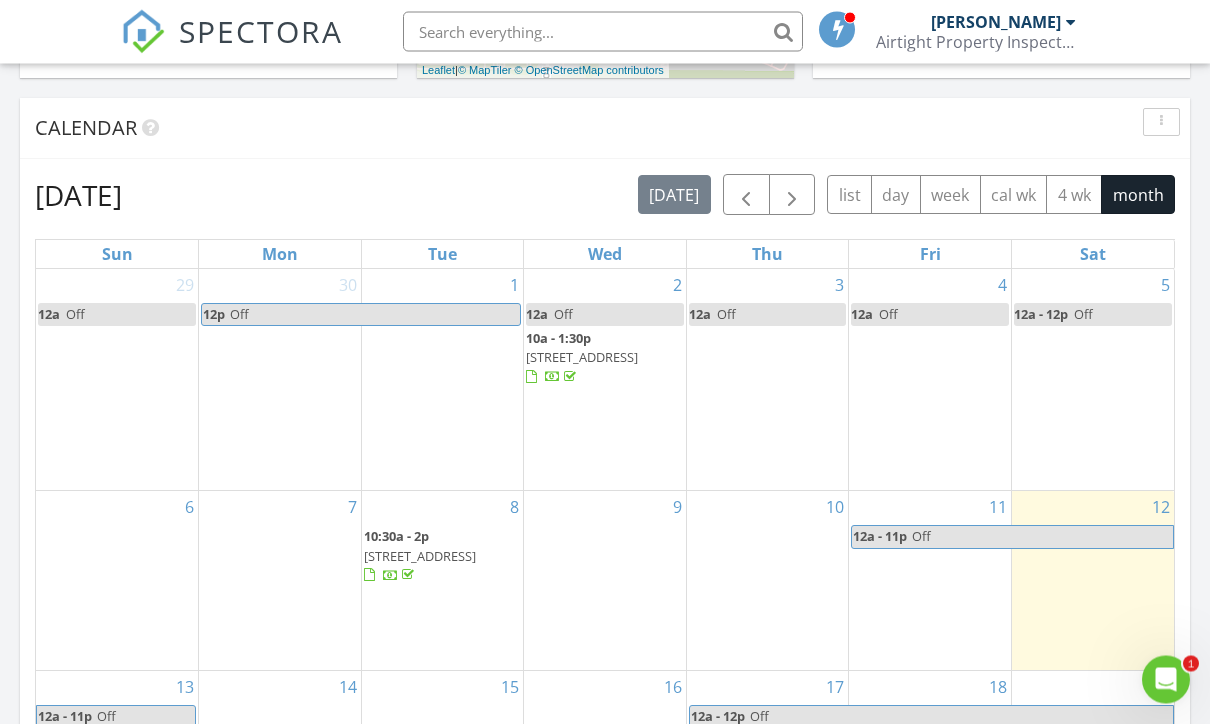 click at bounding box center (792, 196) 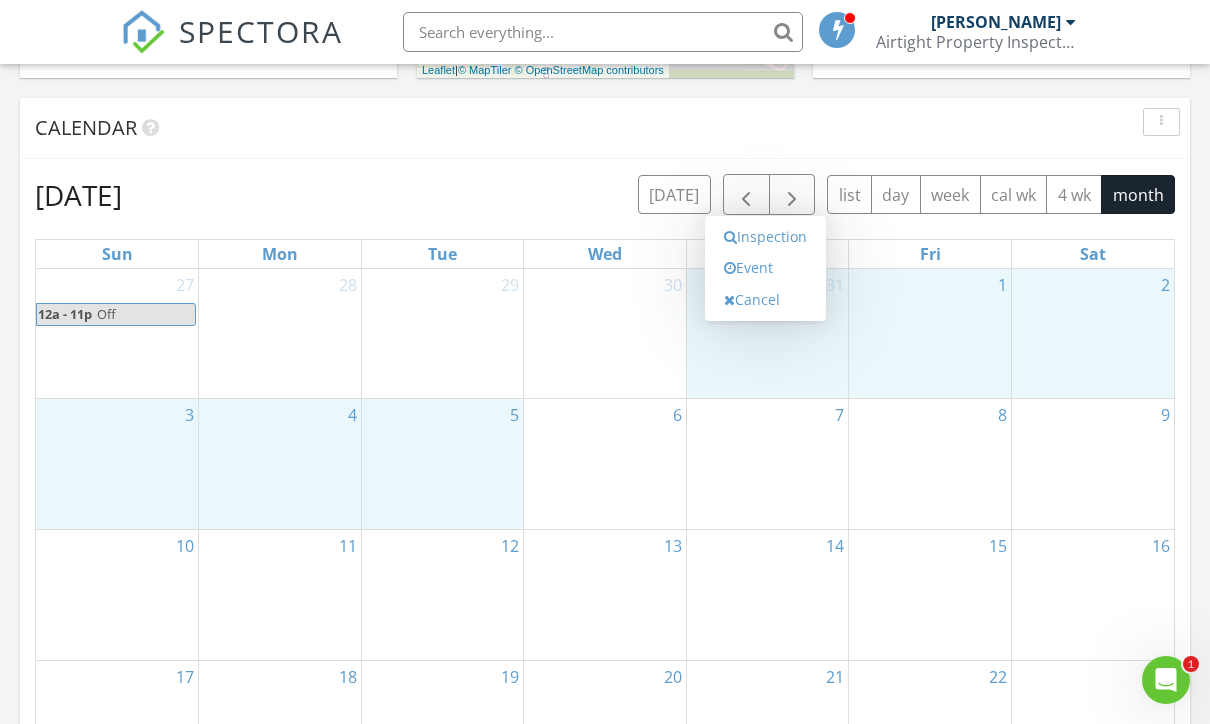 click on "Event" at bounding box center [765, 268] 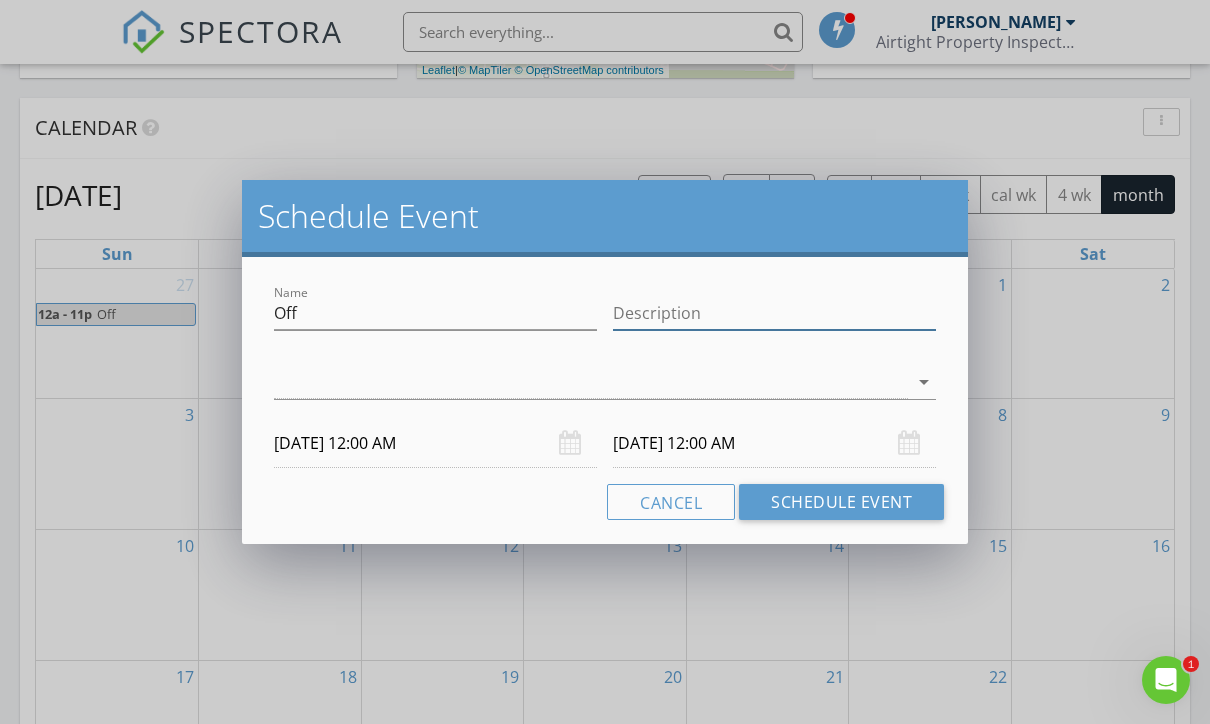 click on "Description" at bounding box center [774, 313] 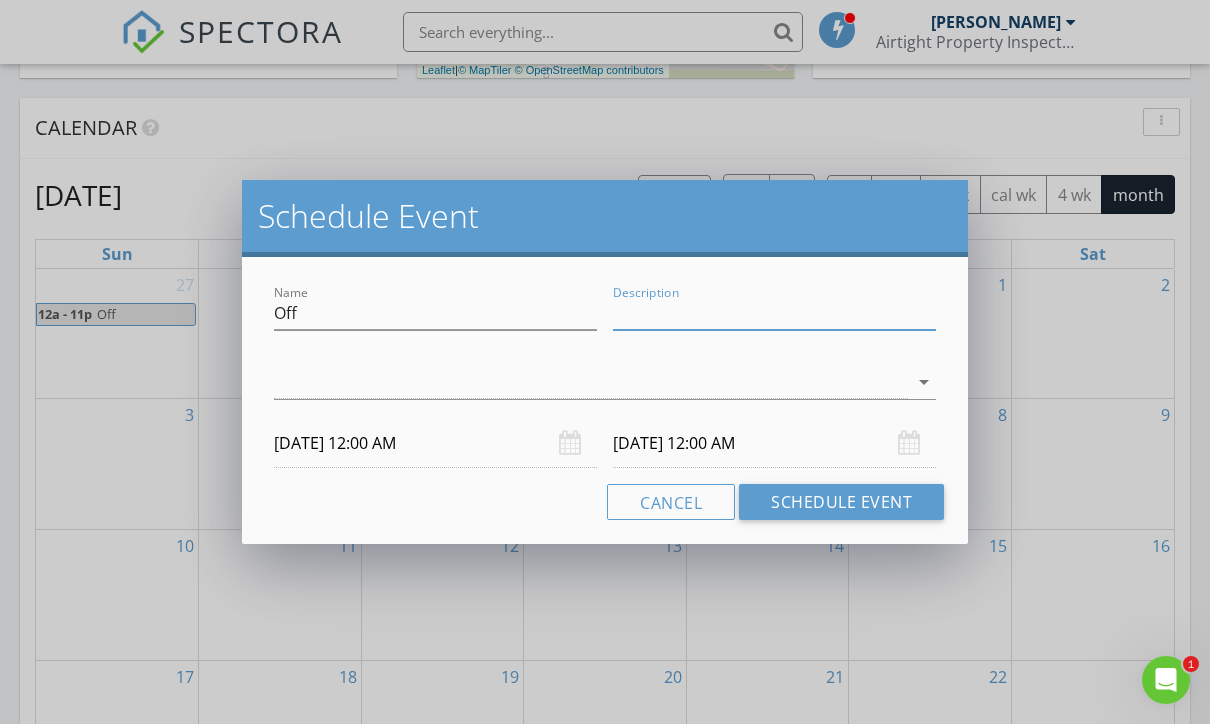 scroll, scrollTop: 801, scrollLeft: 0, axis: vertical 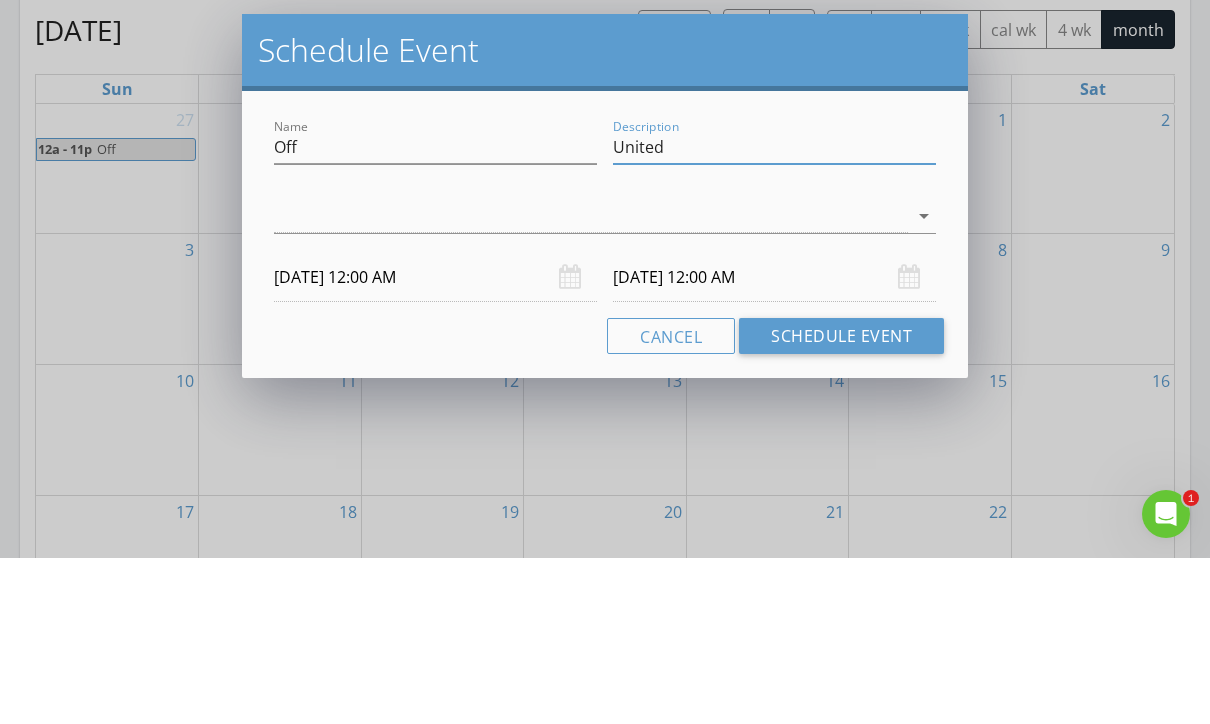 type on "United" 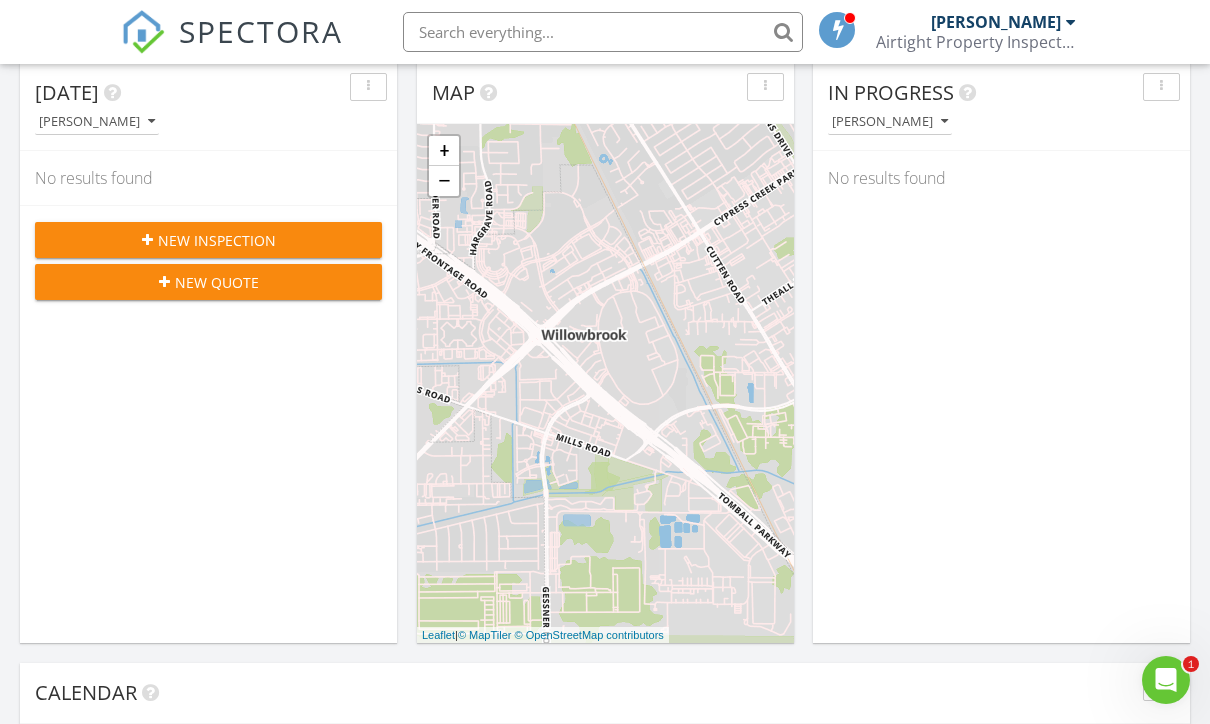 scroll, scrollTop: 0, scrollLeft: 0, axis: both 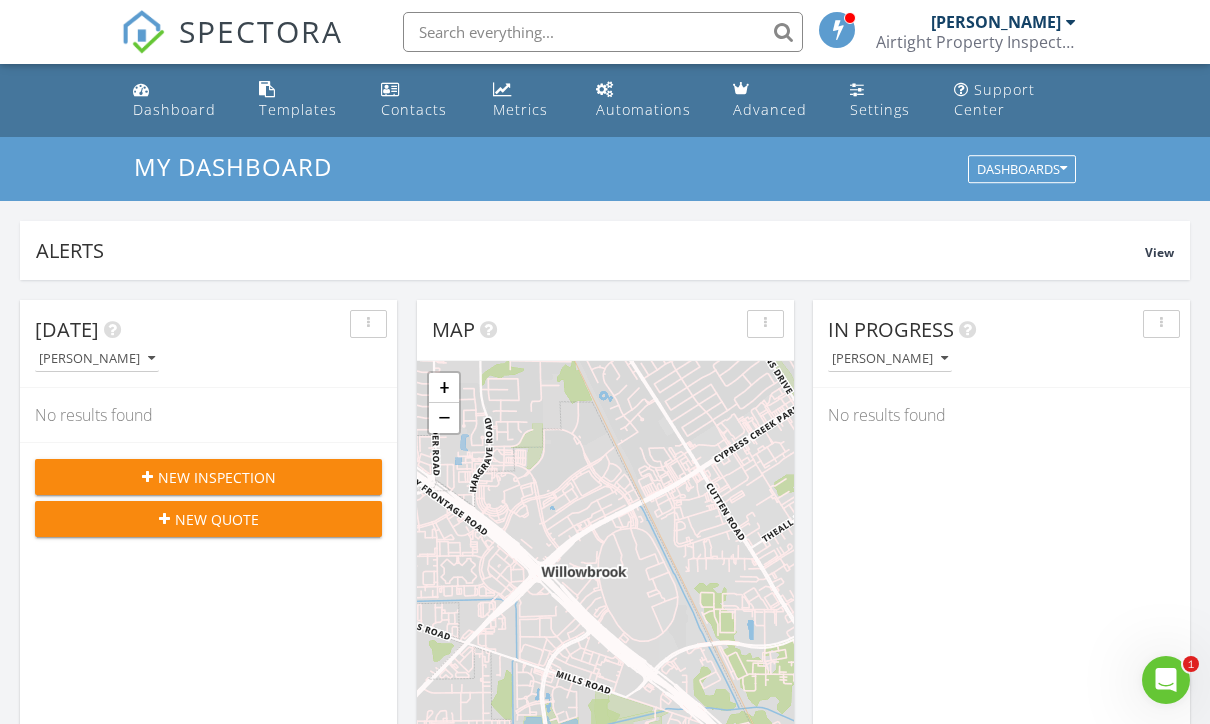 click on "Settings" at bounding box center (885, 100) 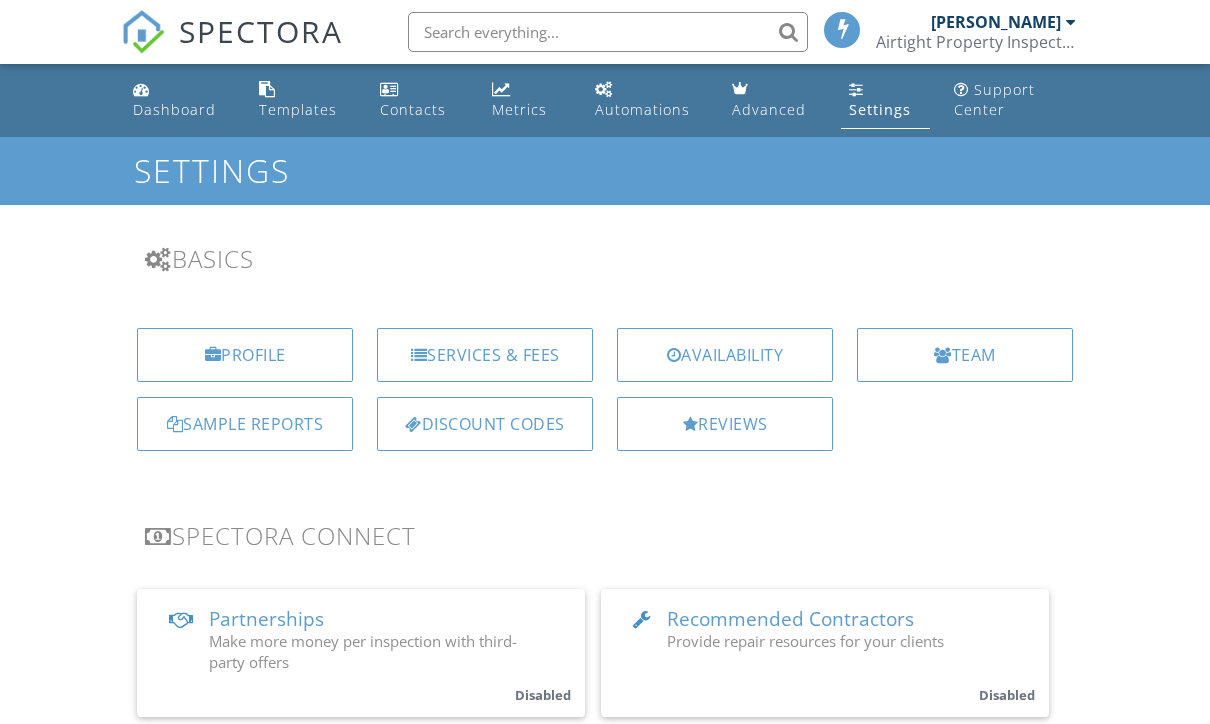 scroll, scrollTop: 0, scrollLeft: 0, axis: both 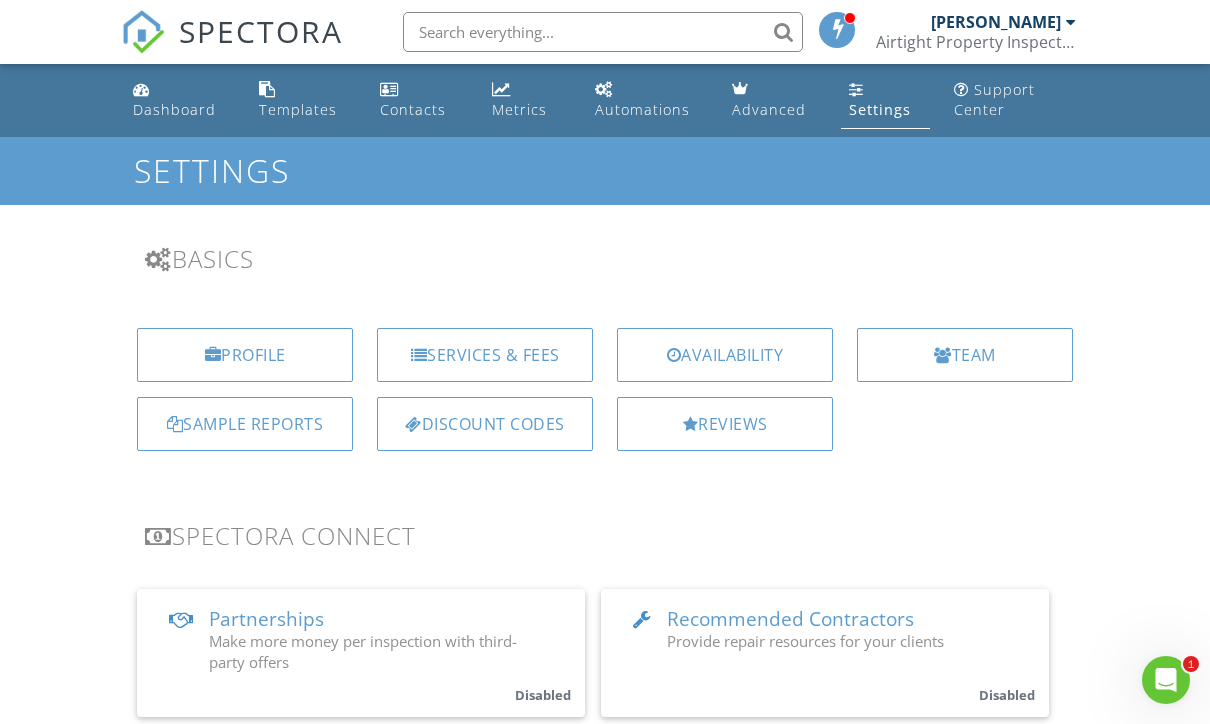 click on "Team" at bounding box center (965, 355) 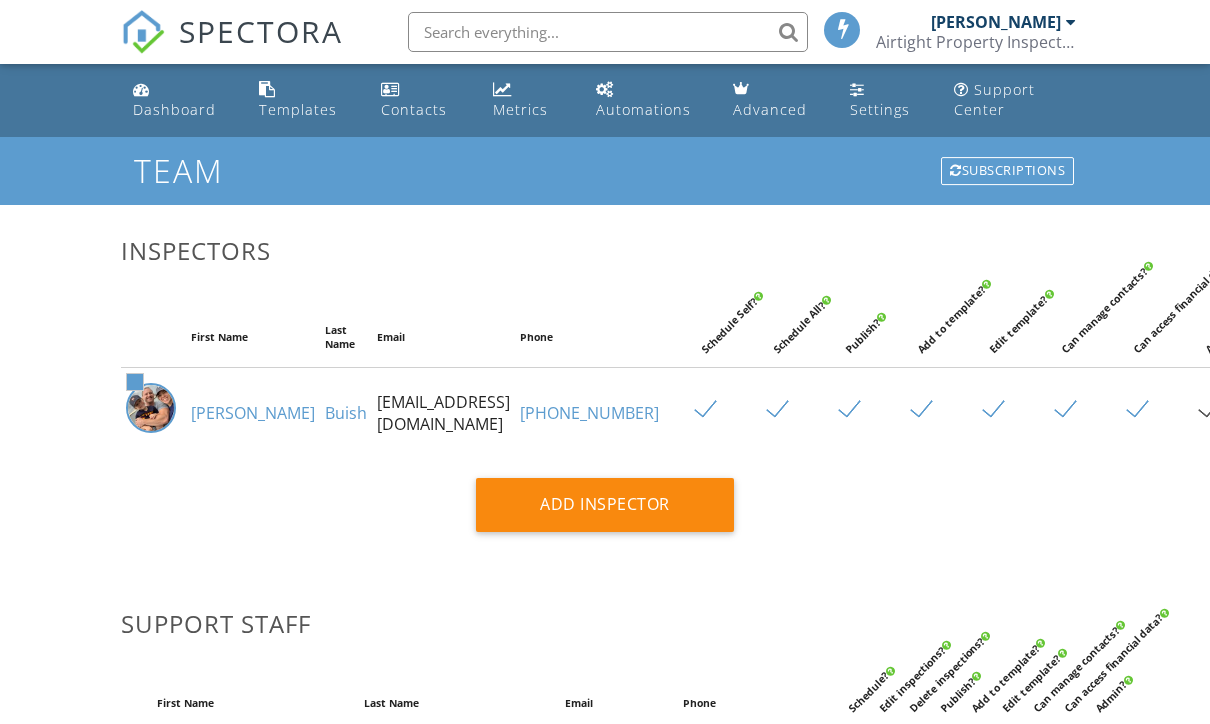 scroll, scrollTop: 0, scrollLeft: 0, axis: both 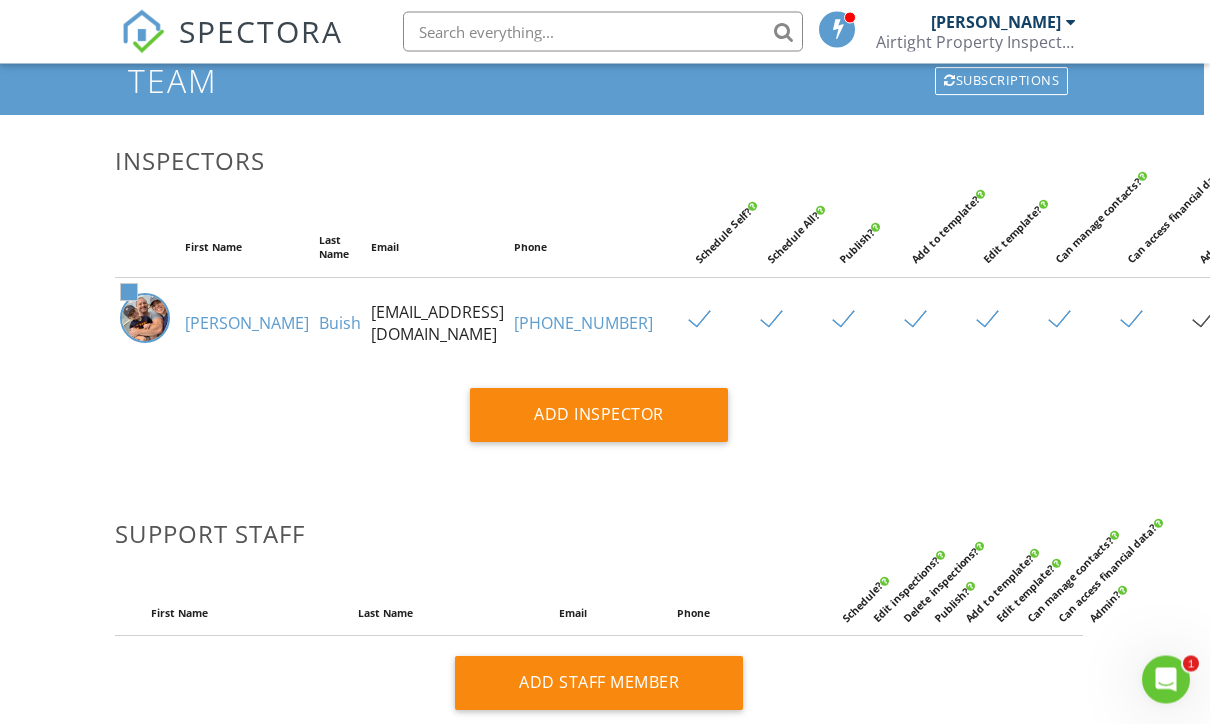 click at bounding box center (1247, 324) 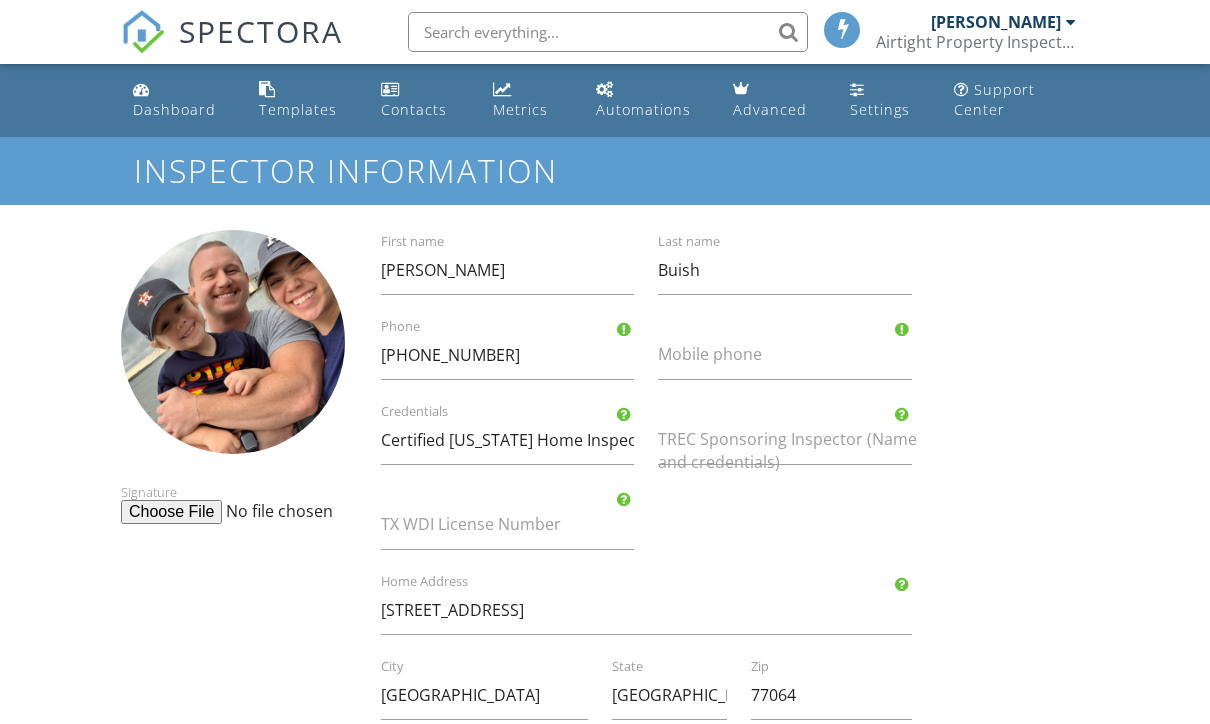 scroll, scrollTop: 0, scrollLeft: 0, axis: both 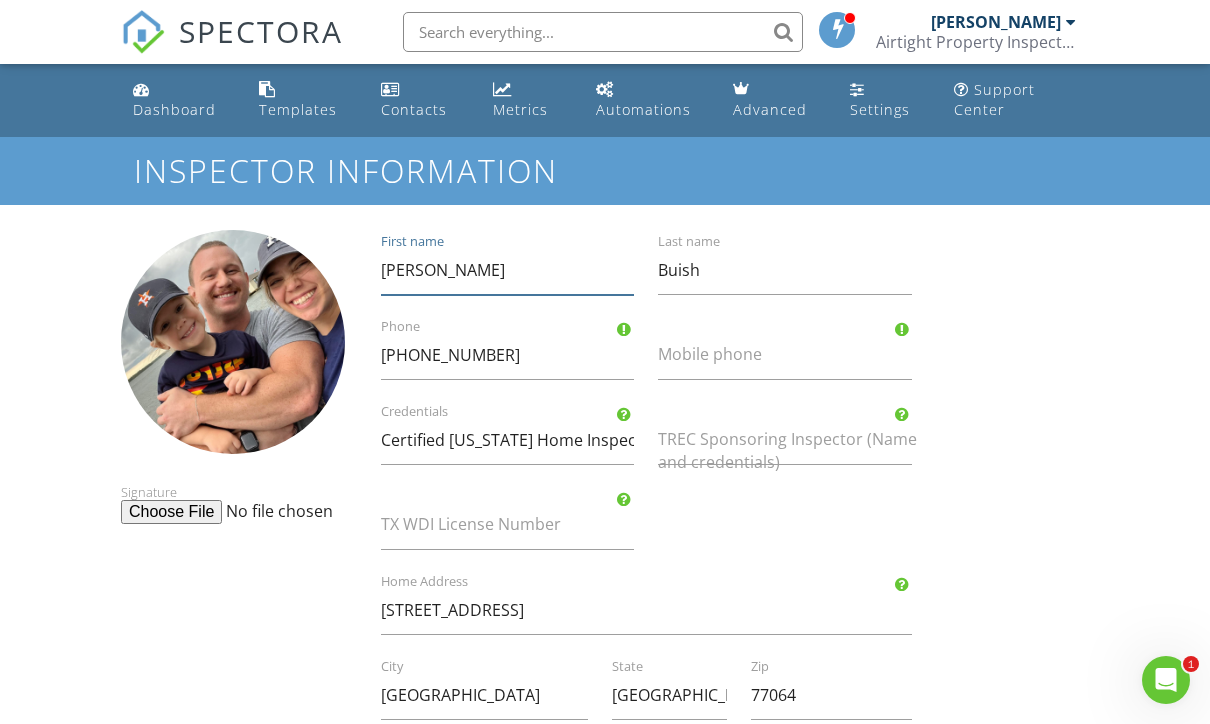 click on "Kim" at bounding box center (507, 270) 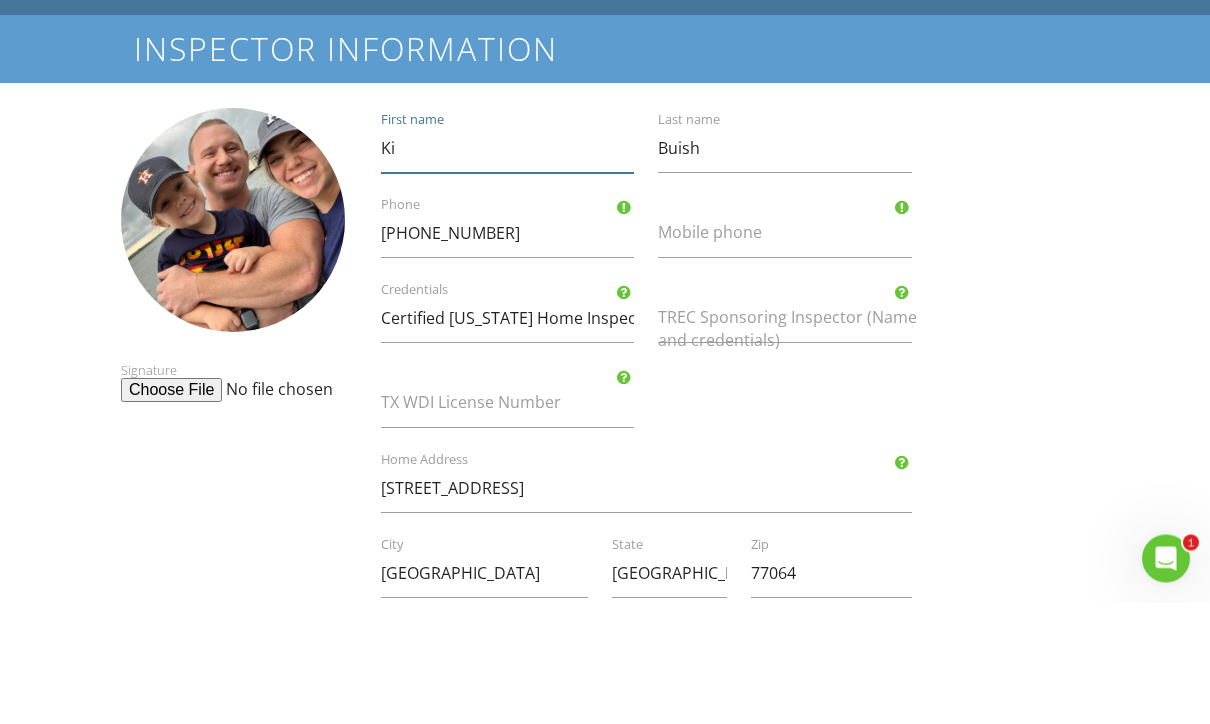 type on "K" 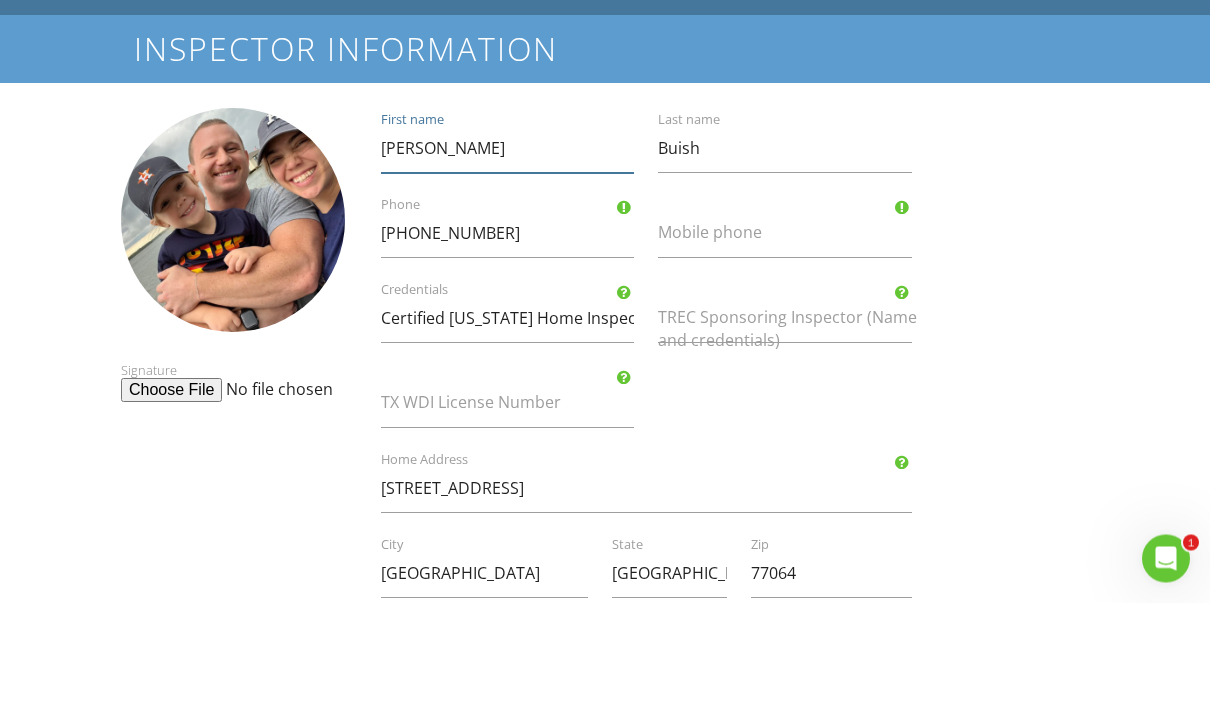 type on "[PERSON_NAME]" 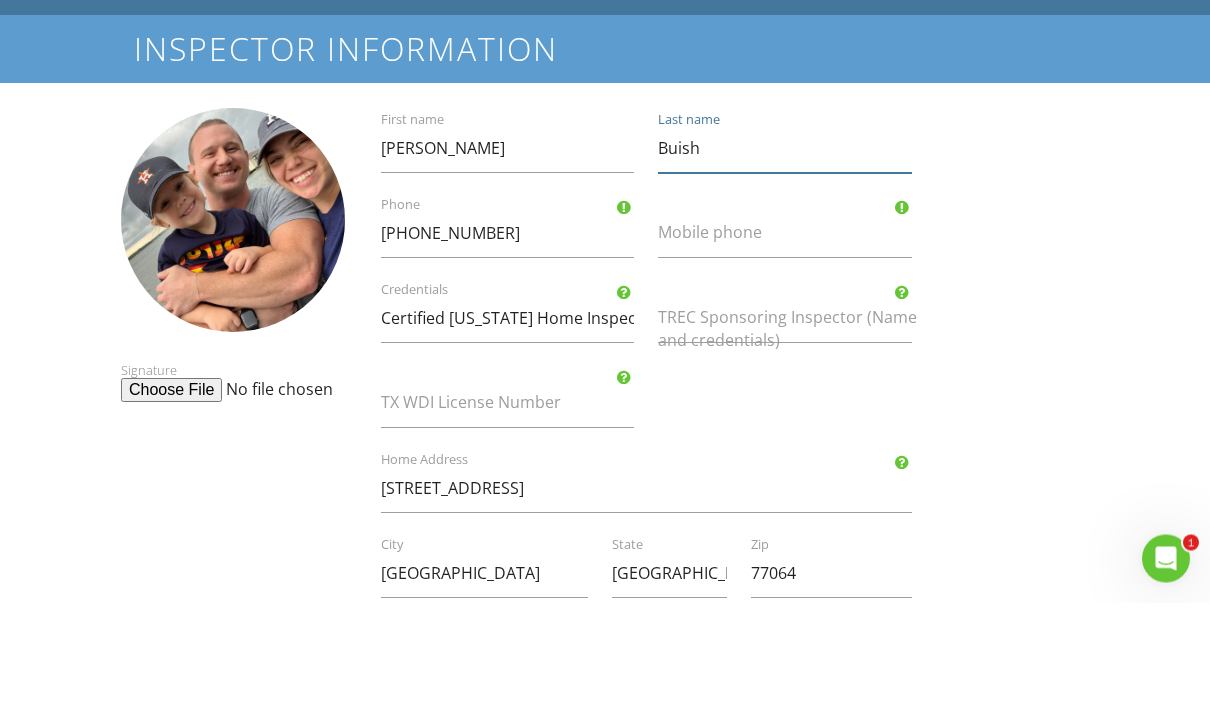 click on "Buish" at bounding box center [784, 270] 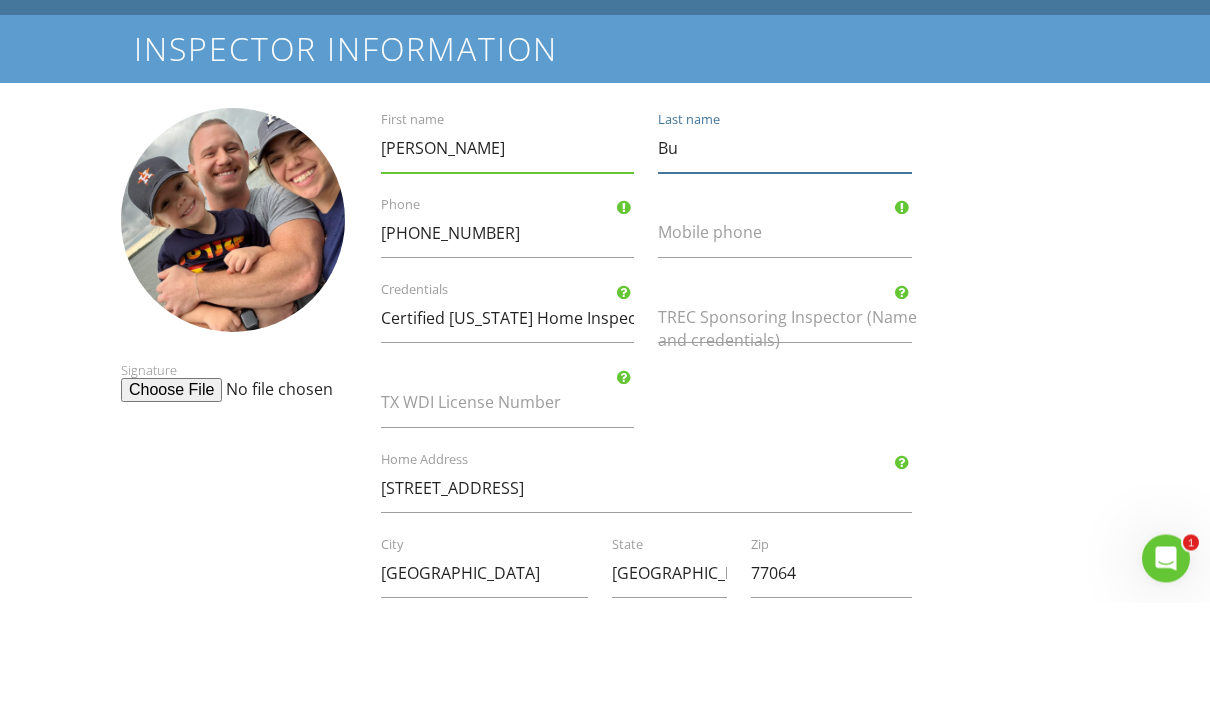 type on "B" 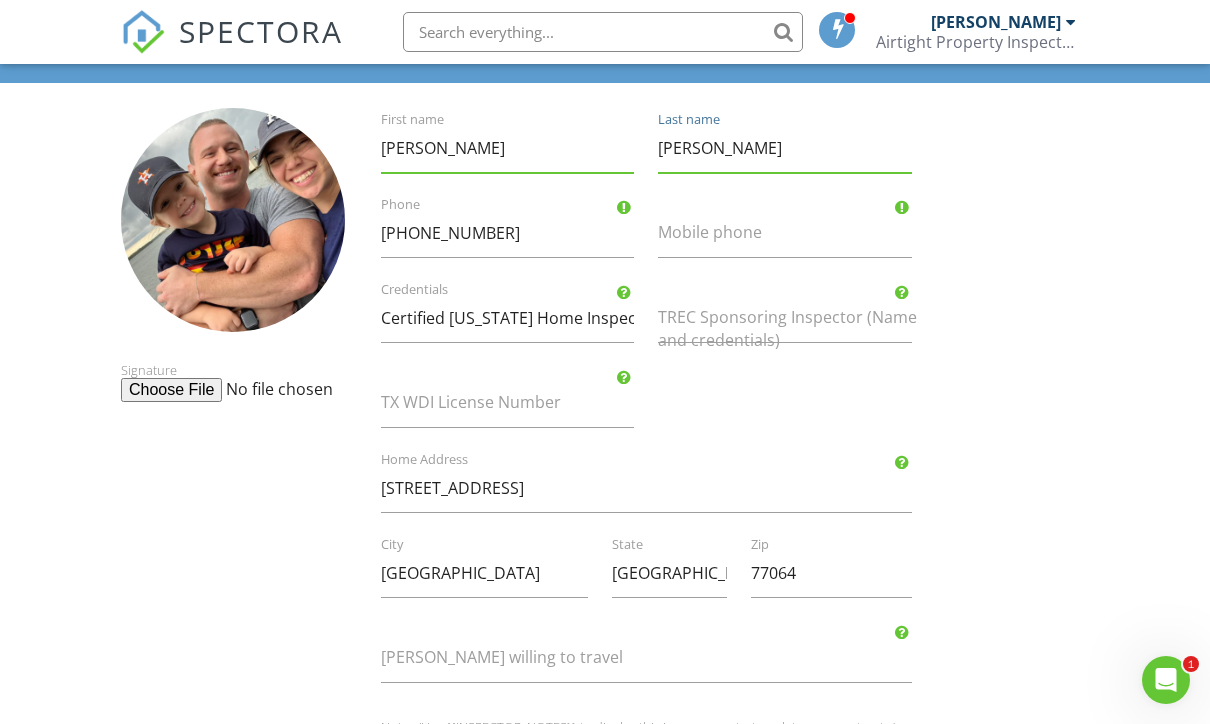 type on "Huffman" 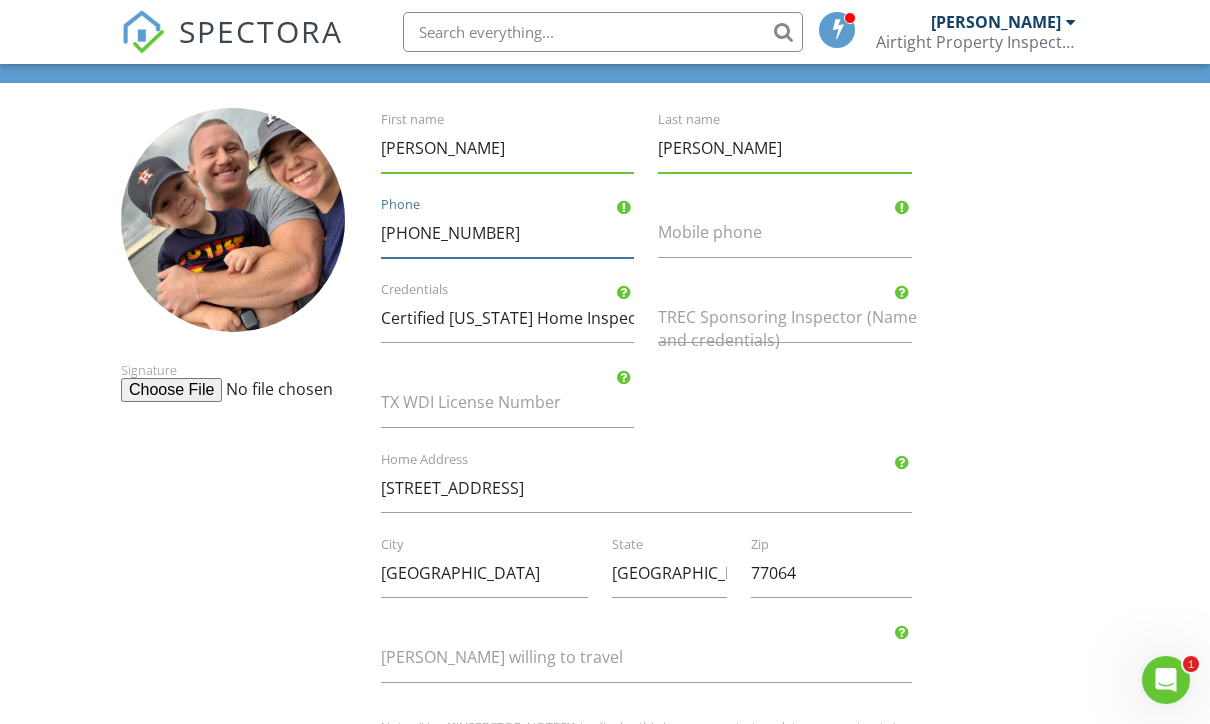 click on "713-819-1642" at bounding box center (507, 233) 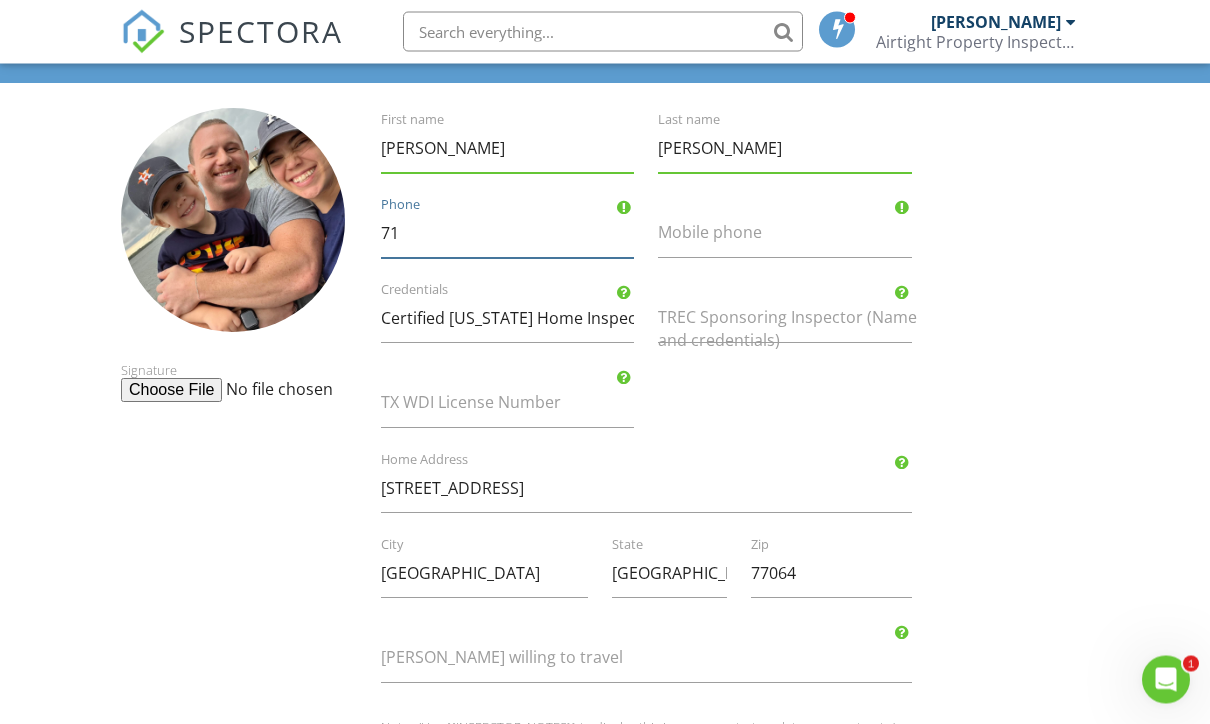 type on "7" 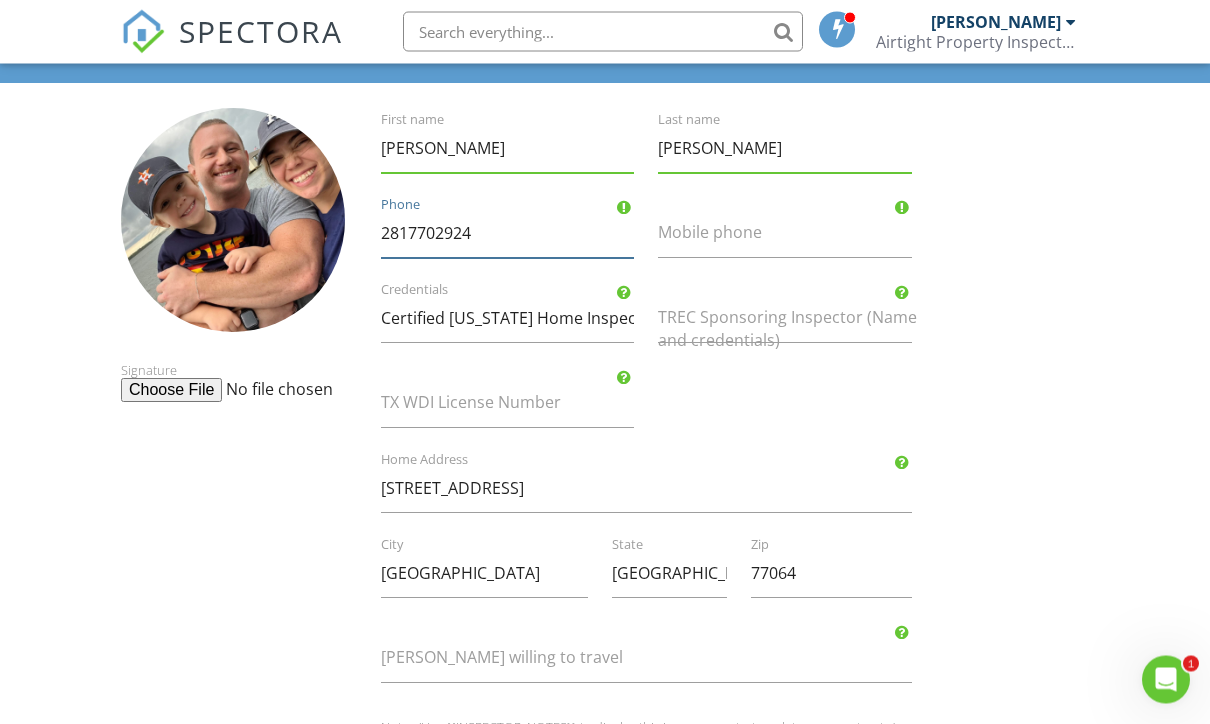type on "2817702924" 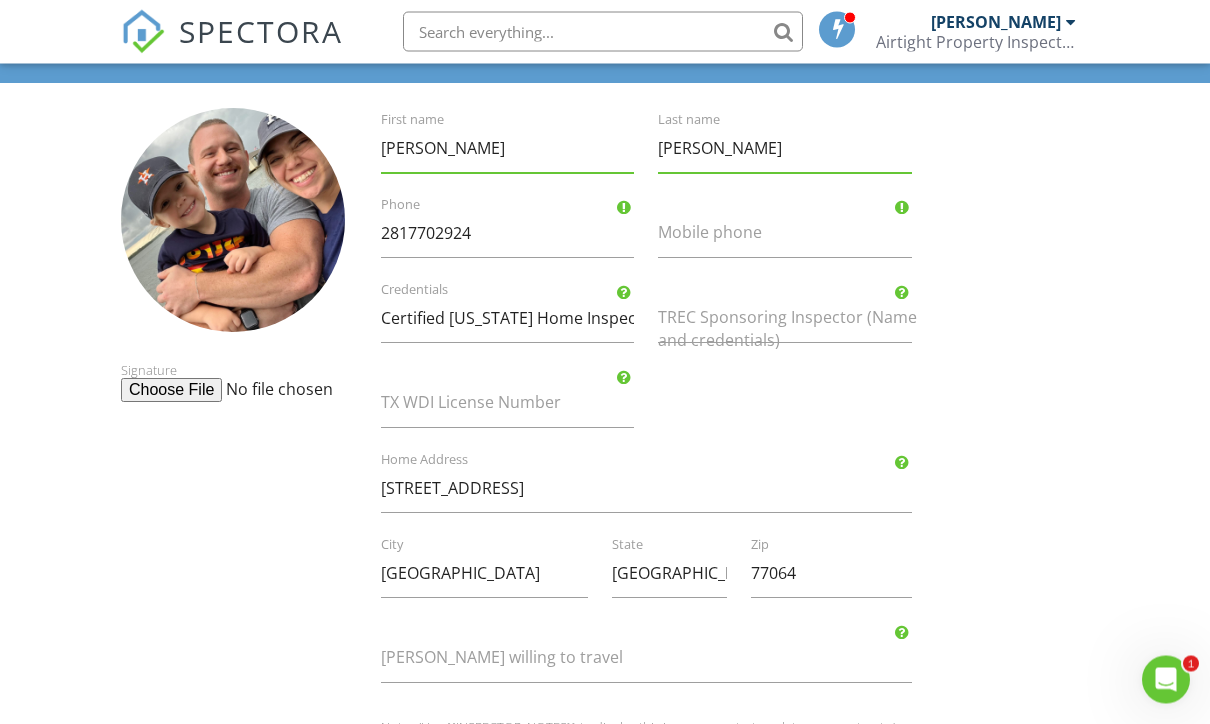 click on "Inspector Information
Signature
Brantley
First name
Huffman
Last name
2817702924
Phone
Mobile phone
Certified Texas Home Inspector
Credentials
TREC Sponsoring Inspector (Name and credentials)
TX WDI License Number
17350 State Hwy 249, Ste 220 #26169
Home Address
Houston
City
TX
State
77064
Zip
Miles willing to travel
Notes (Use {{INSPECTOR_NOTES}} to display this in agreements, template comments, etc.)
Inline Style XLarge Large Normal Small Light Small/Light Bold Italic Underline Colors Ordered List Unordered List Align Align Left Align Center Align Right Align Justify Insert Link Insert Image Insert Video Insert Table Code View Clear Formatting
Save" at bounding box center [605, 583] 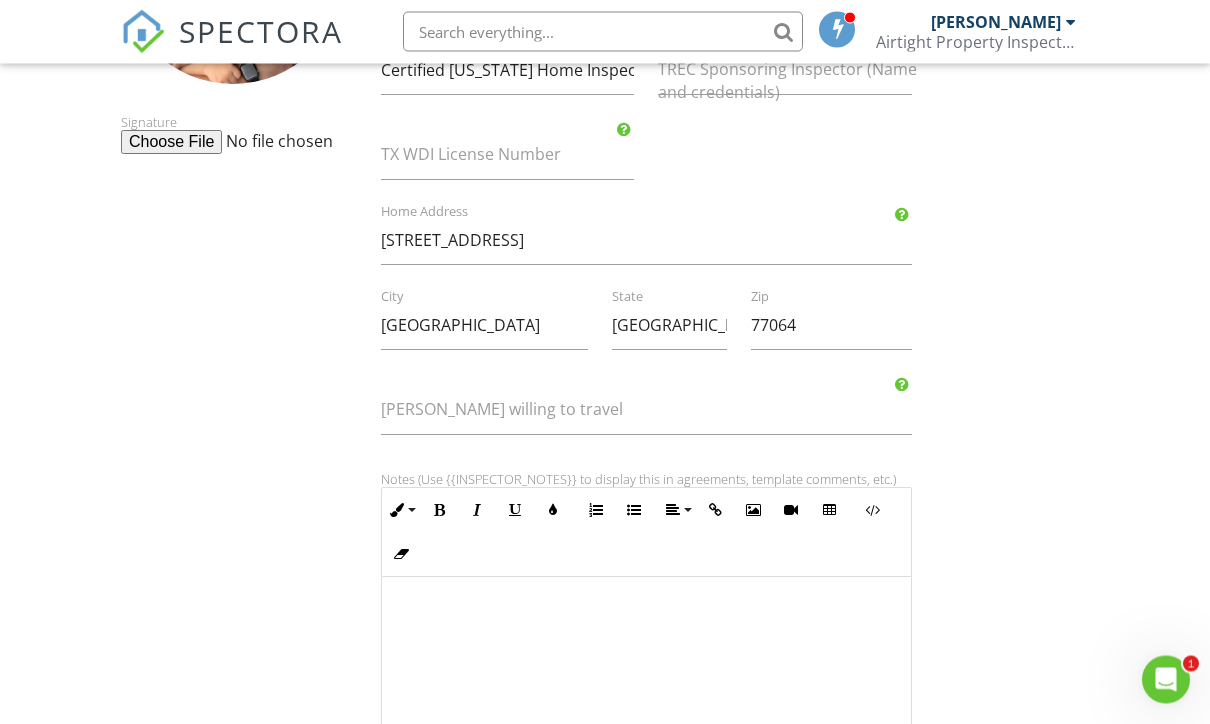 scroll, scrollTop: 370, scrollLeft: 0, axis: vertical 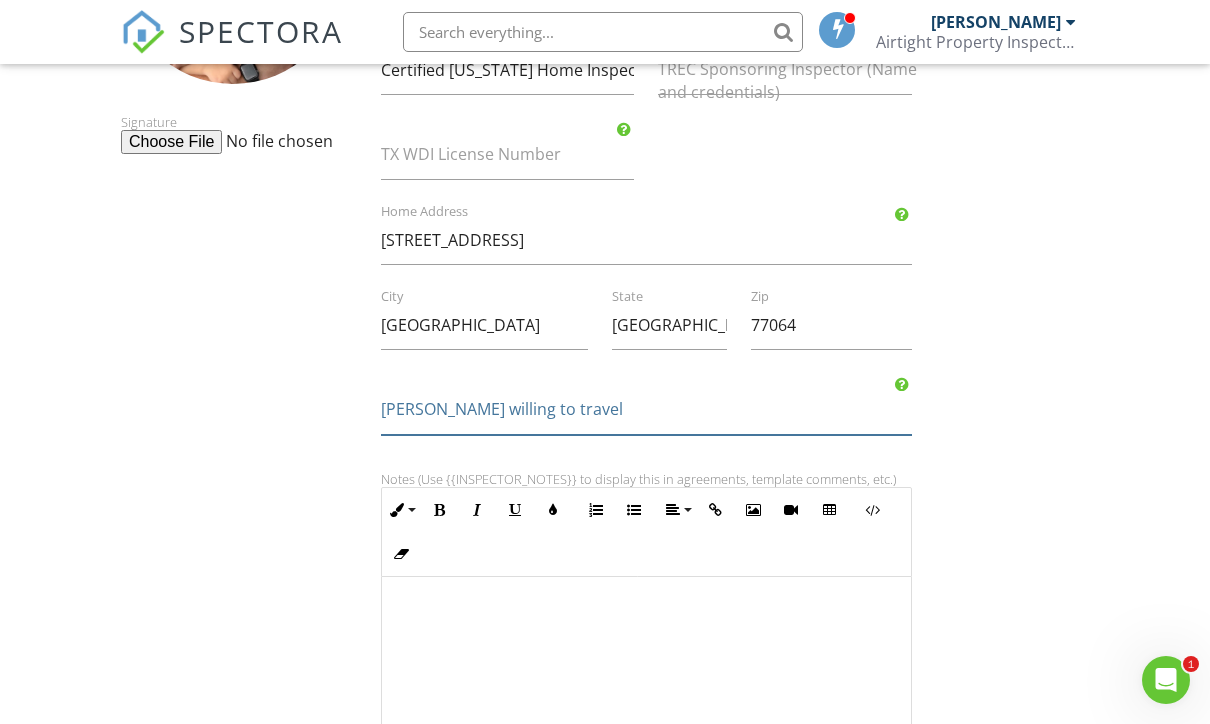 click at bounding box center [646, 410] 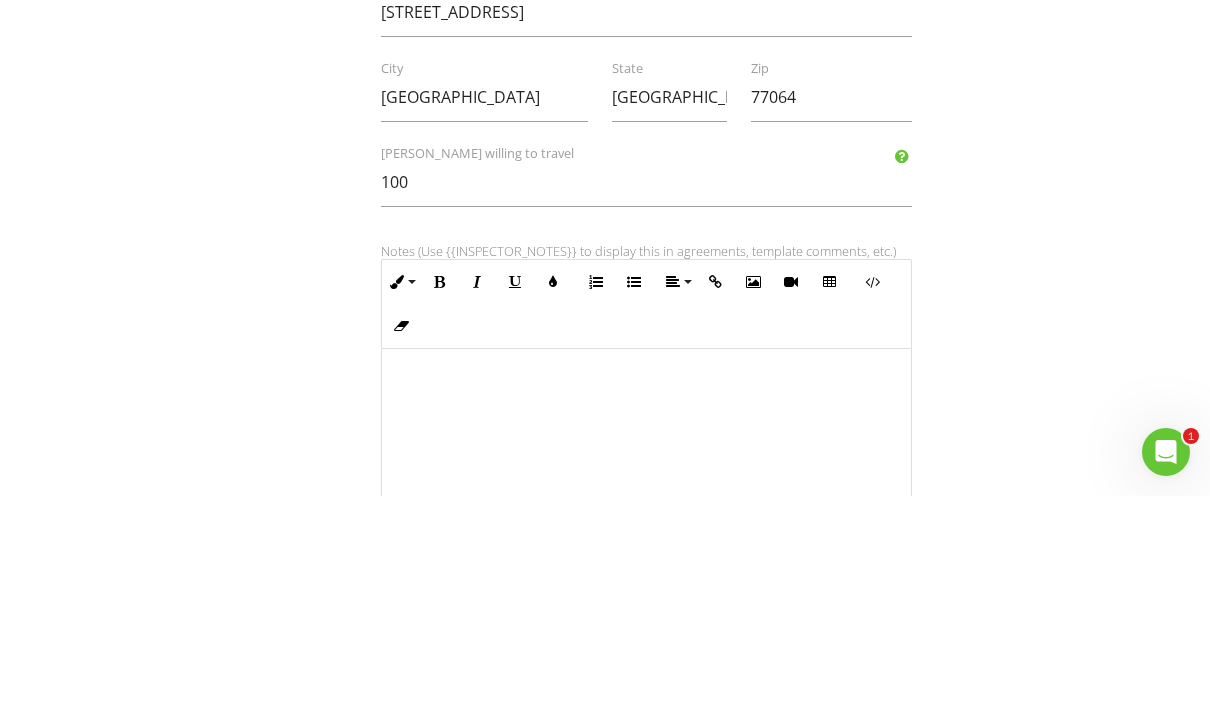 scroll, scrollTop: 501, scrollLeft: 0, axis: vertical 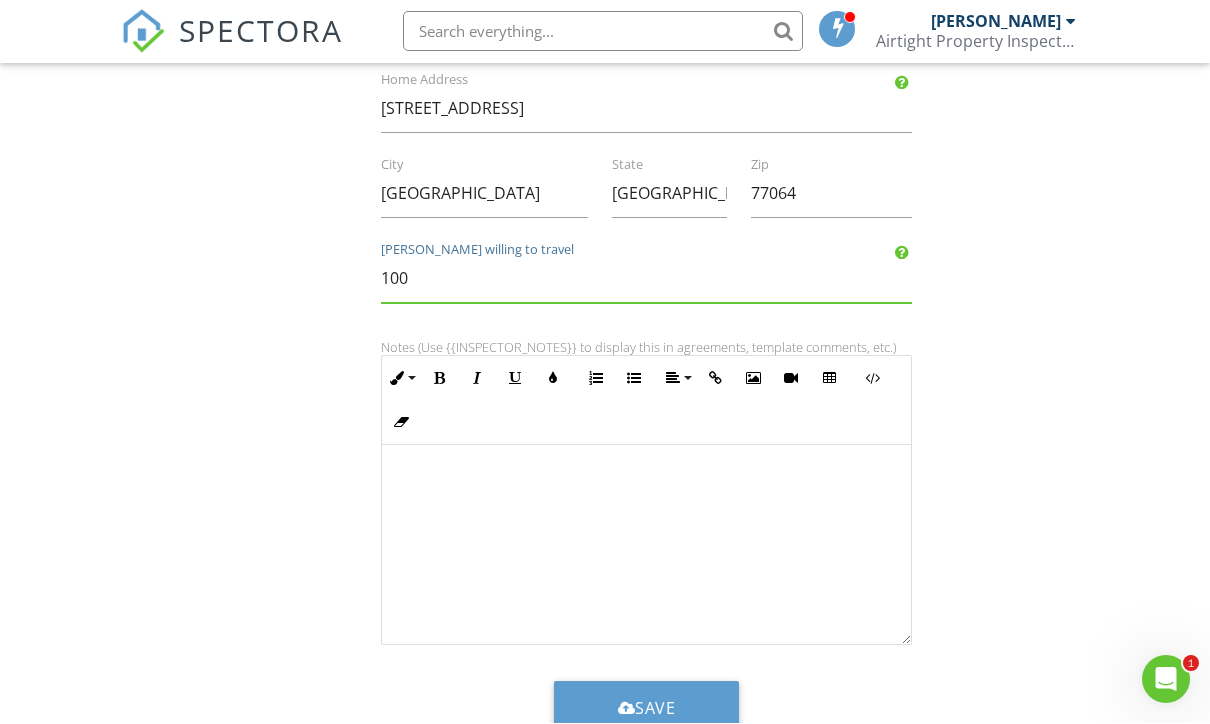 type on "100" 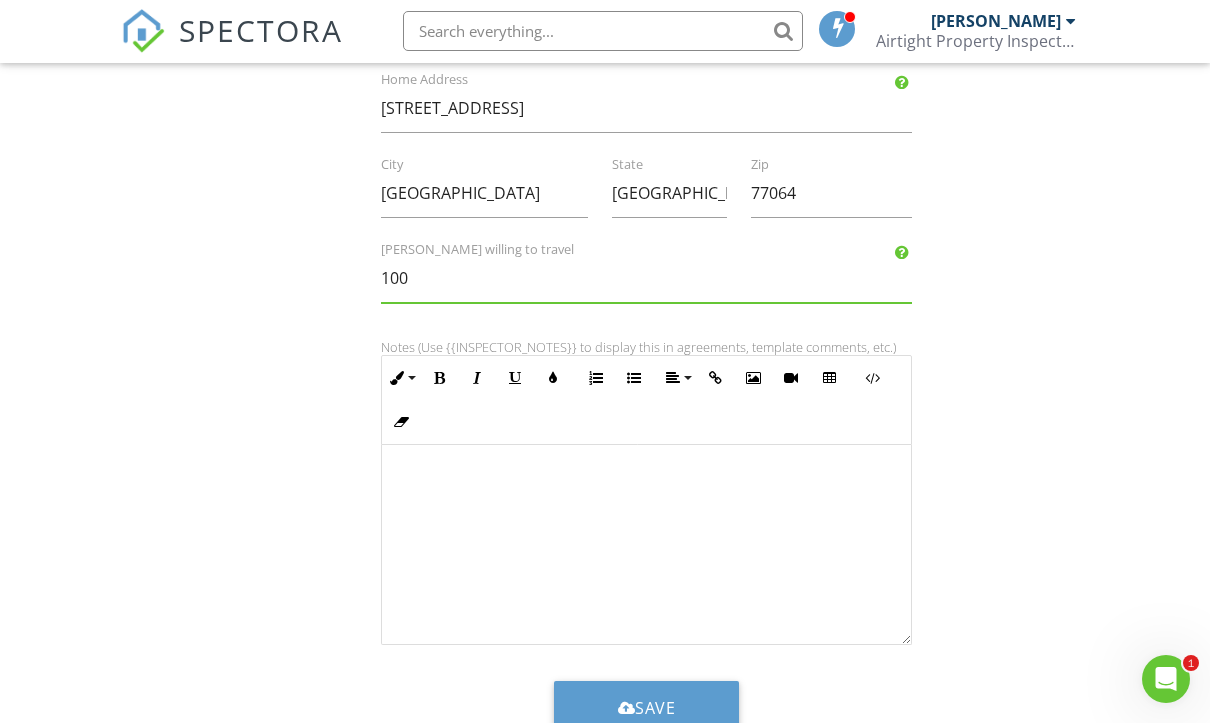 click on "Save" at bounding box center [647, 709] 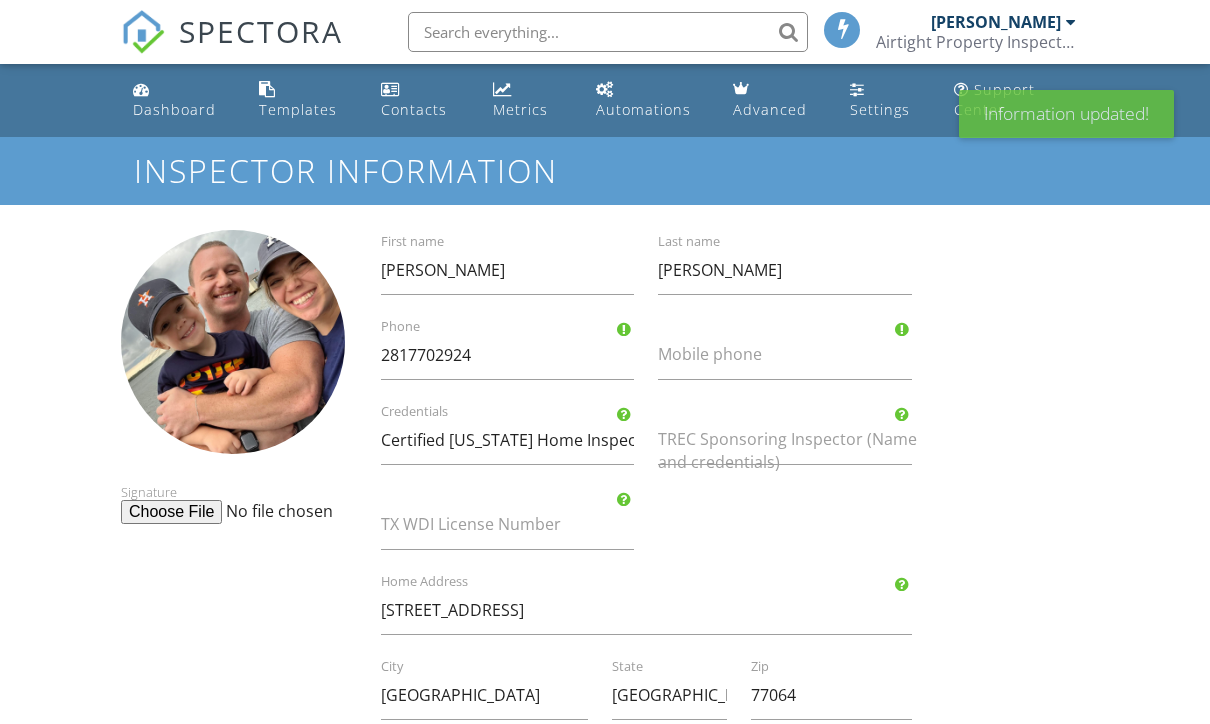 scroll, scrollTop: 0, scrollLeft: 0, axis: both 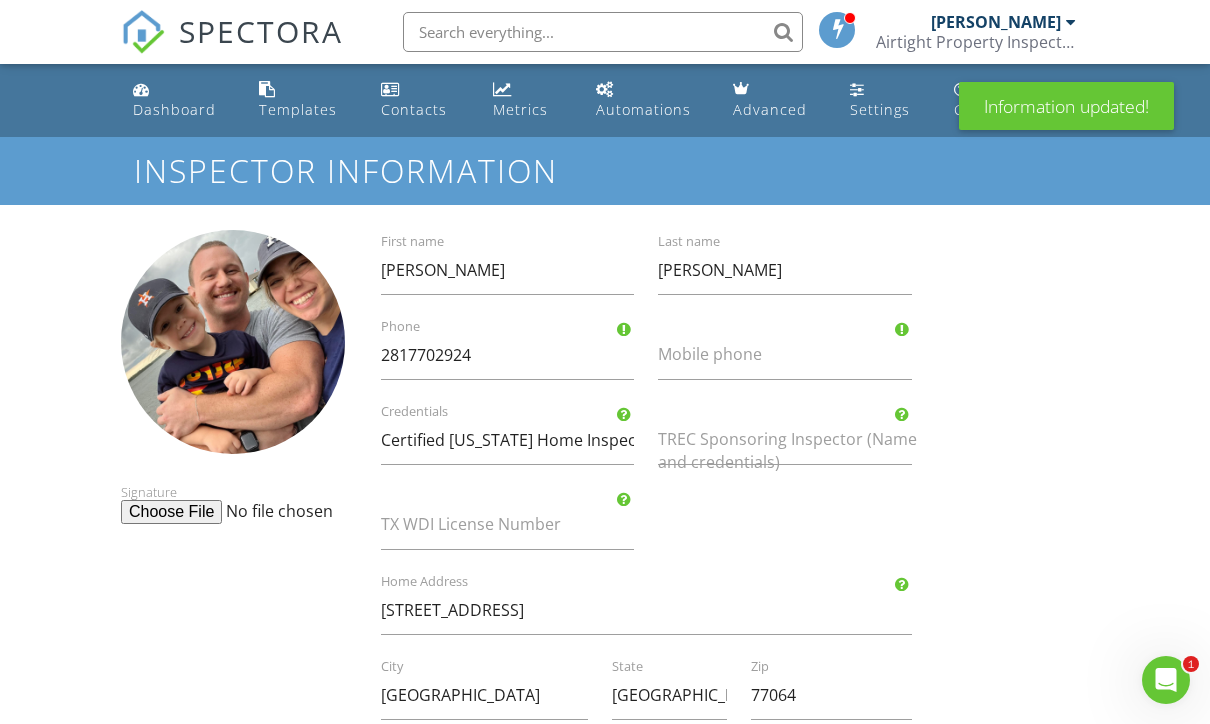 click on "Dashboard" at bounding box center [180, 100] 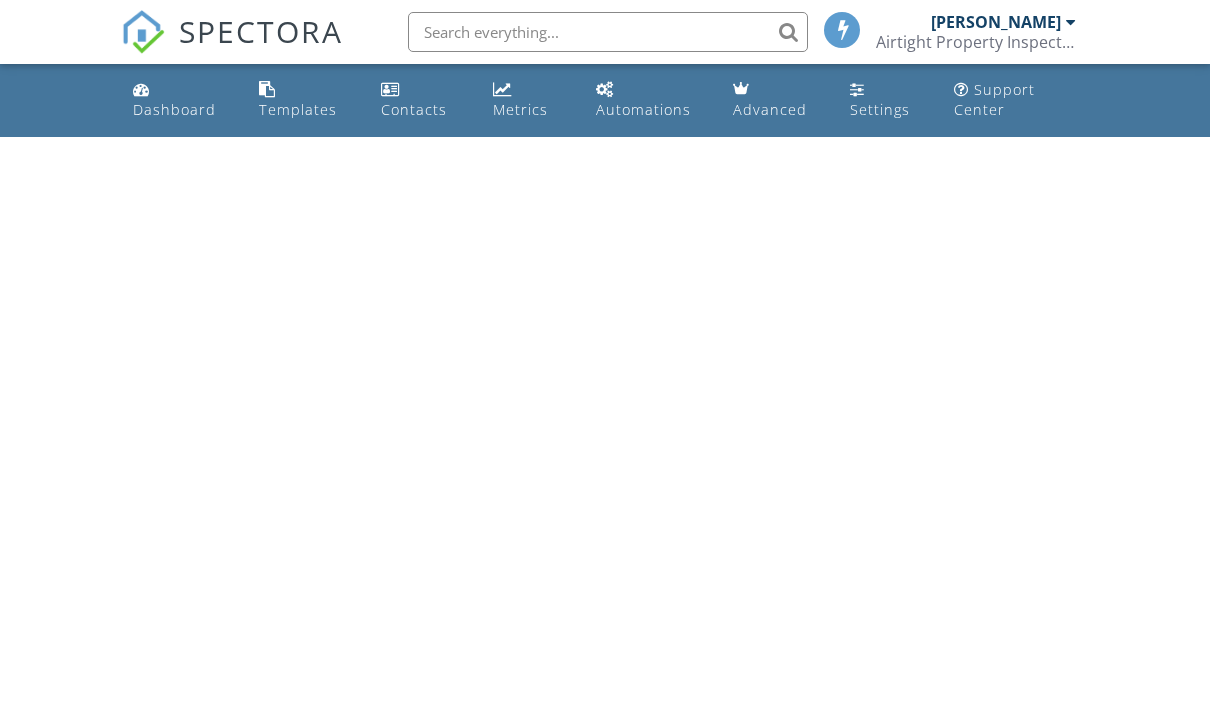 scroll, scrollTop: 0, scrollLeft: 0, axis: both 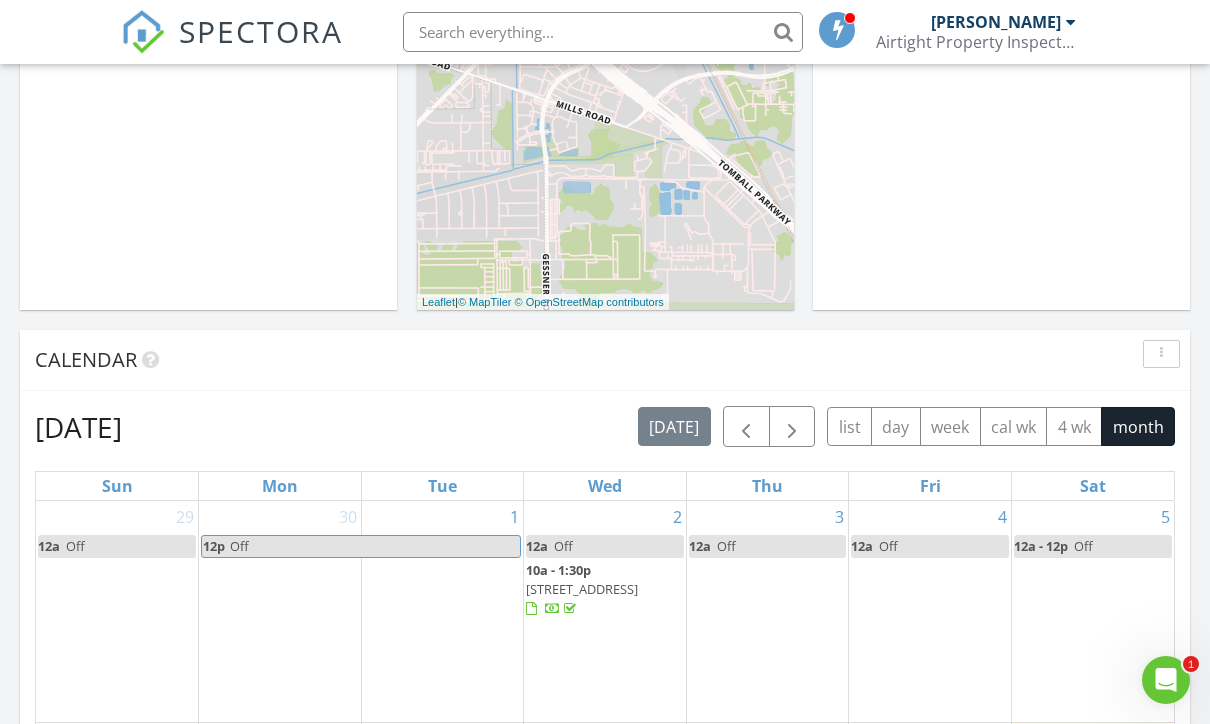 click at bounding box center [792, 426] 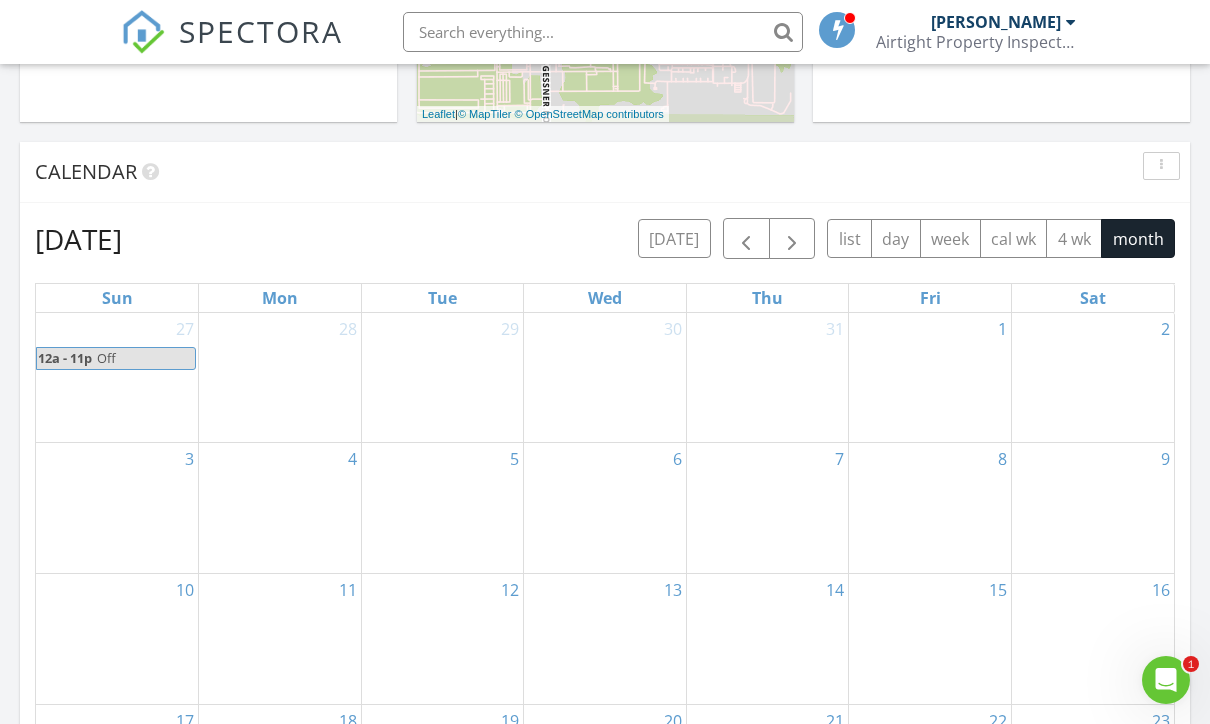 scroll, scrollTop: 757, scrollLeft: 0, axis: vertical 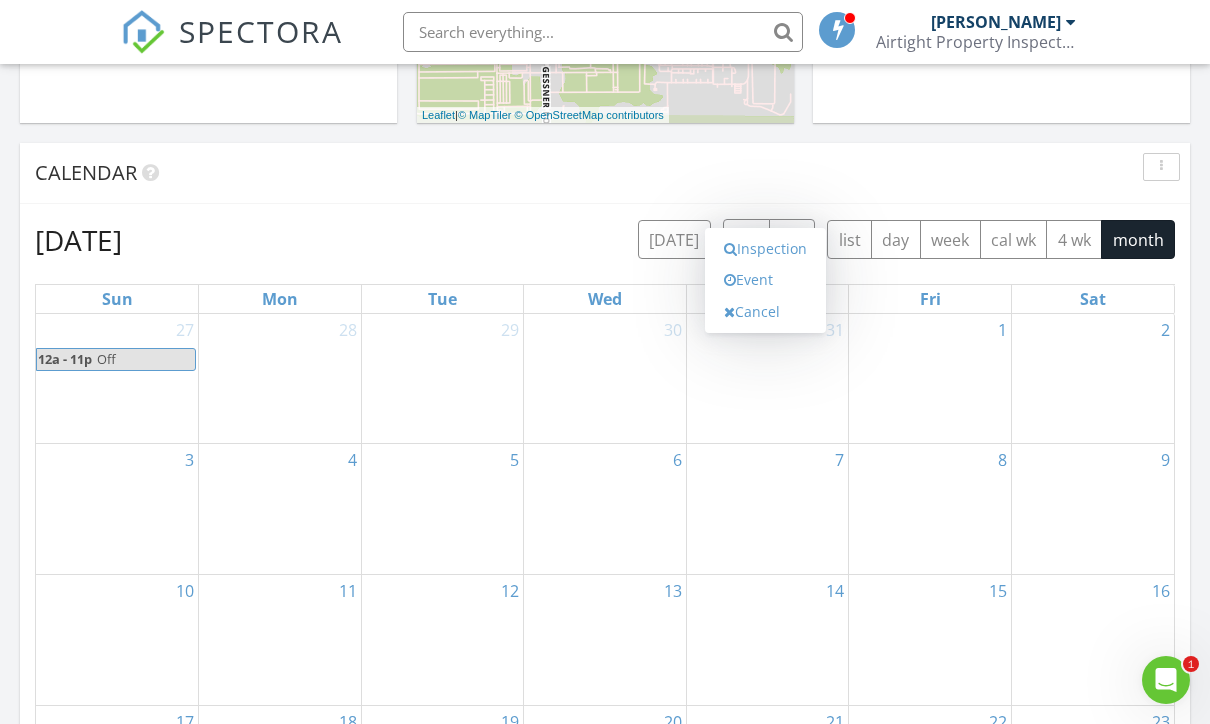 click on "Inspection" at bounding box center (765, 249) 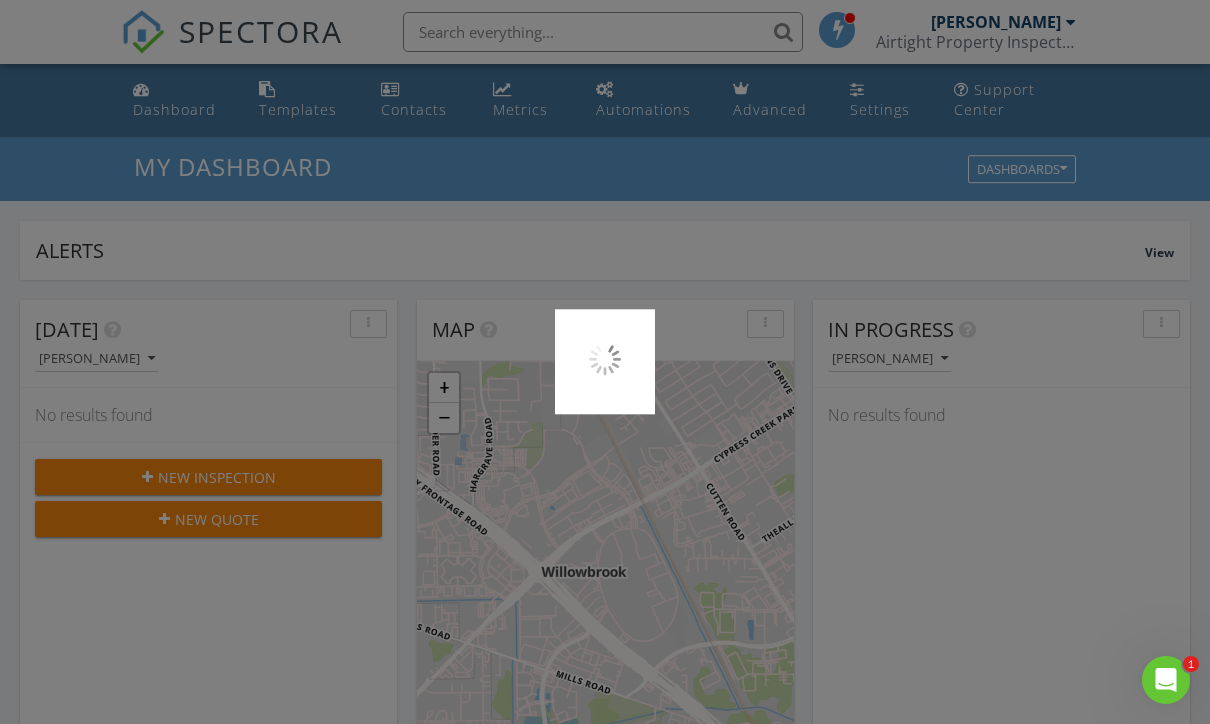 scroll, scrollTop: 823, scrollLeft: 0, axis: vertical 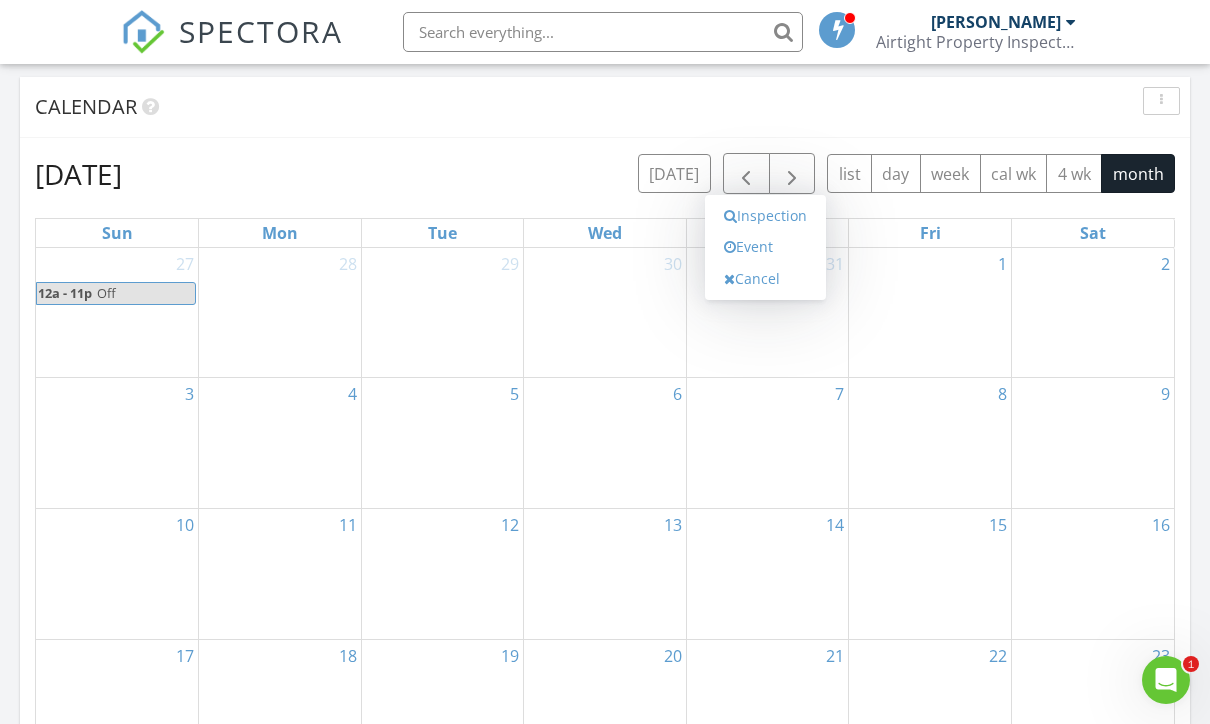 click on "Event" at bounding box center [765, 247] 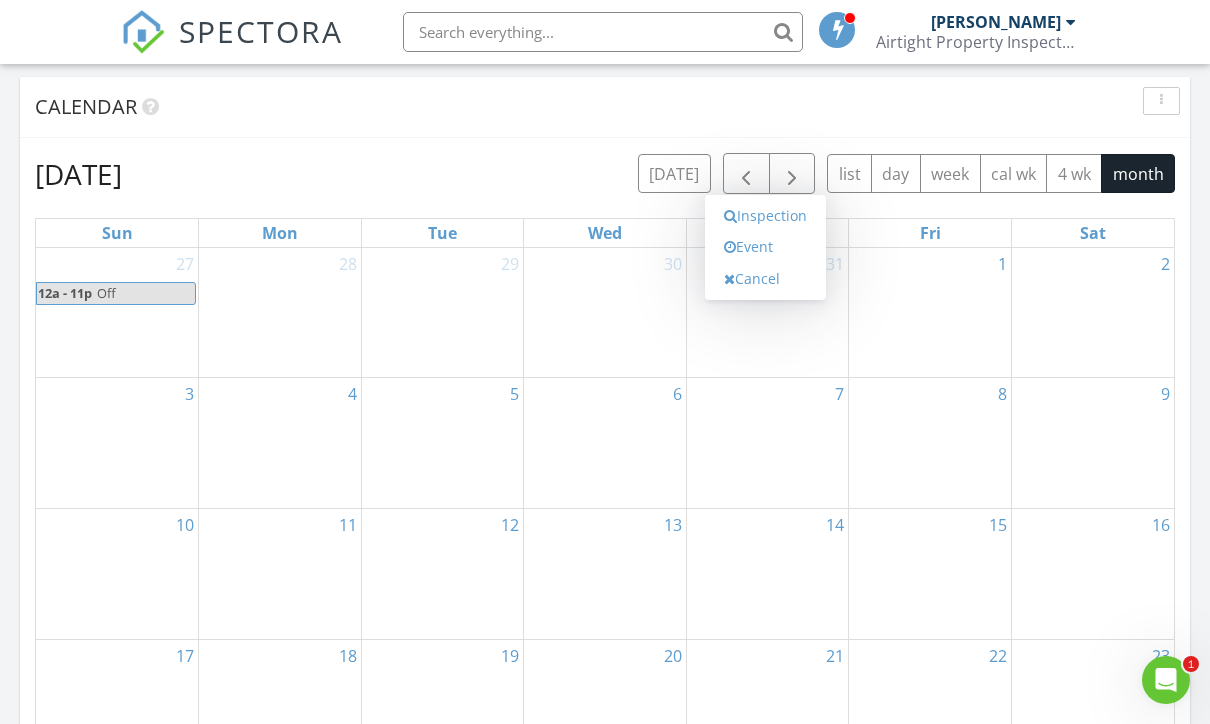 click on "Event" at bounding box center (765, 247) 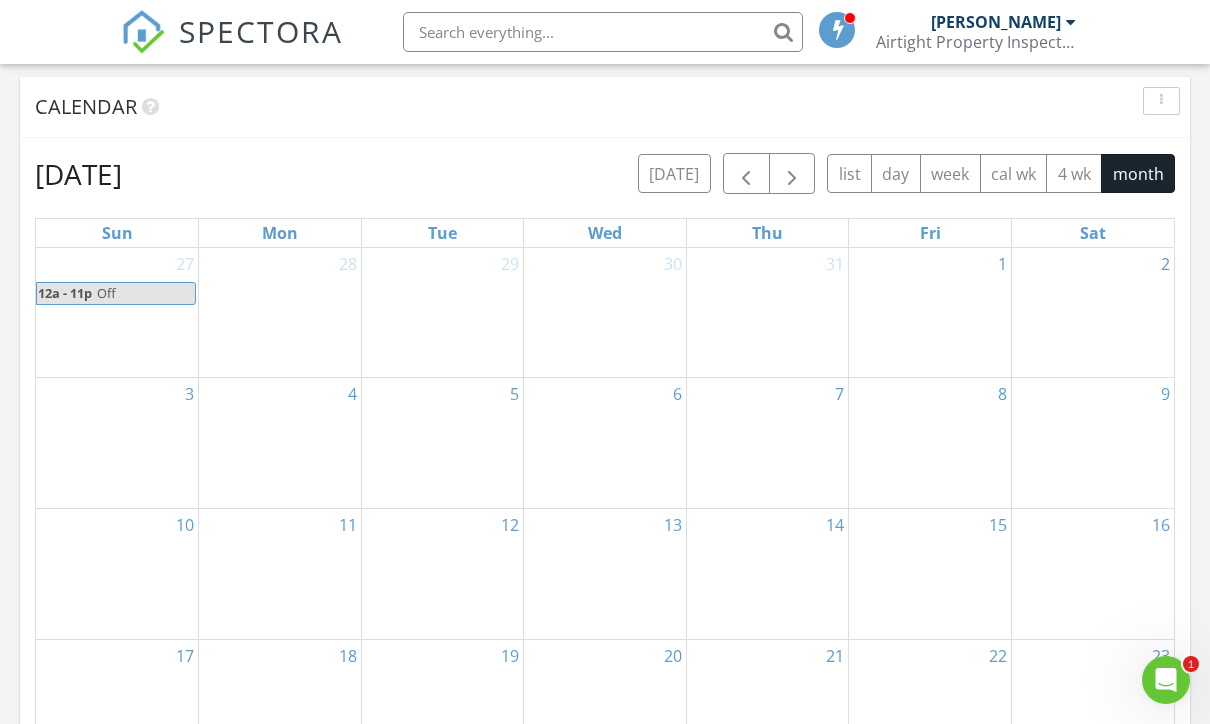 click at bounding box center (768, 297) 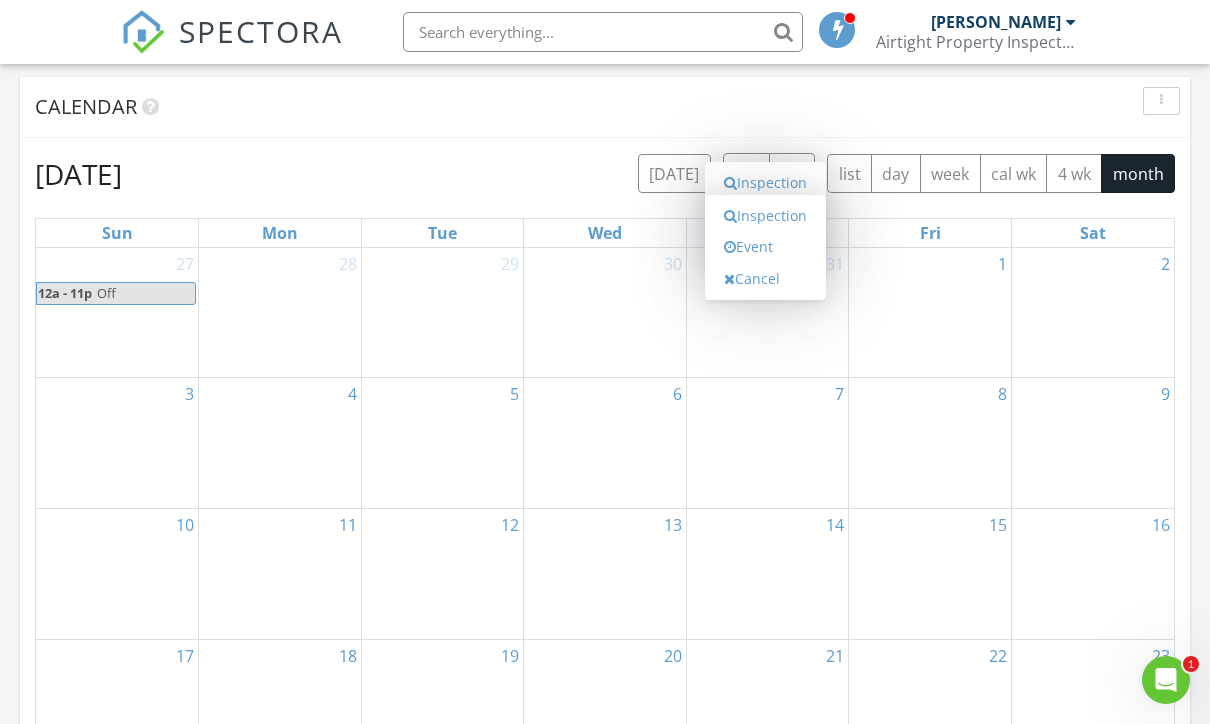 click on "Event" at bounding box center (765, 247) 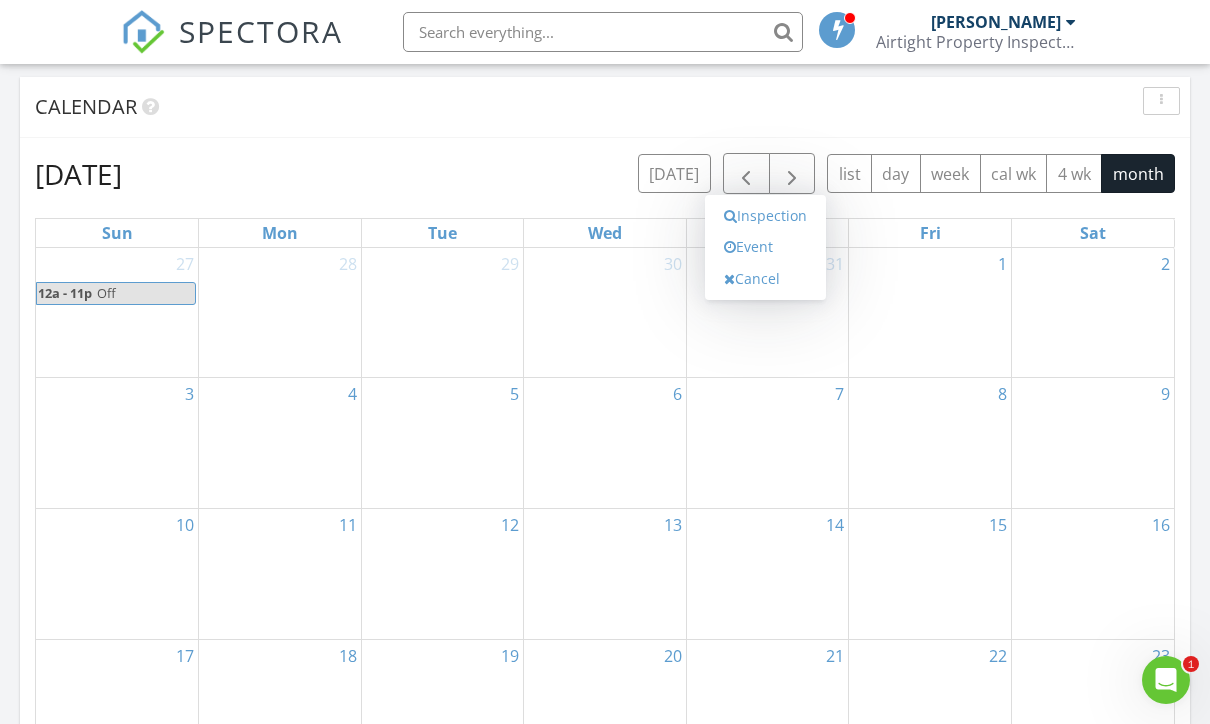 click on "Event" at bounding box center (765, 247) 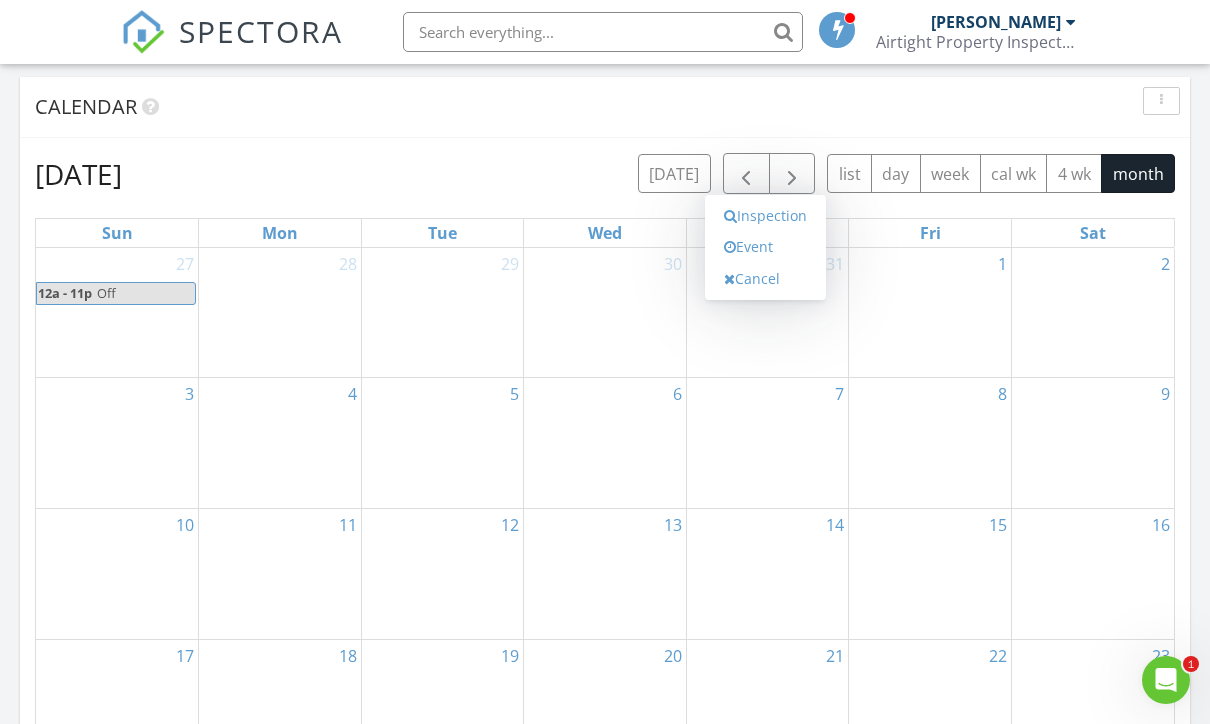 click on "August 2025 today list day week cal wk 4 wk month" at bounding box center [605, 173] 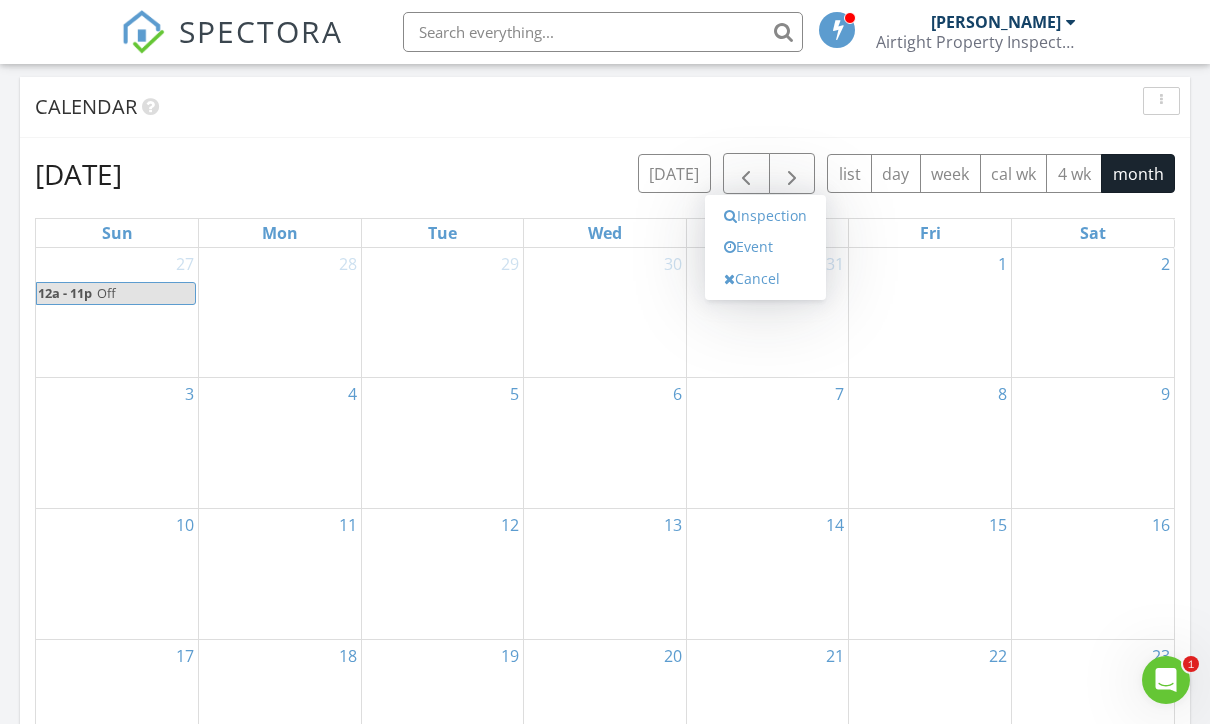 click on "Inspection" at bounding box center (765, 216) 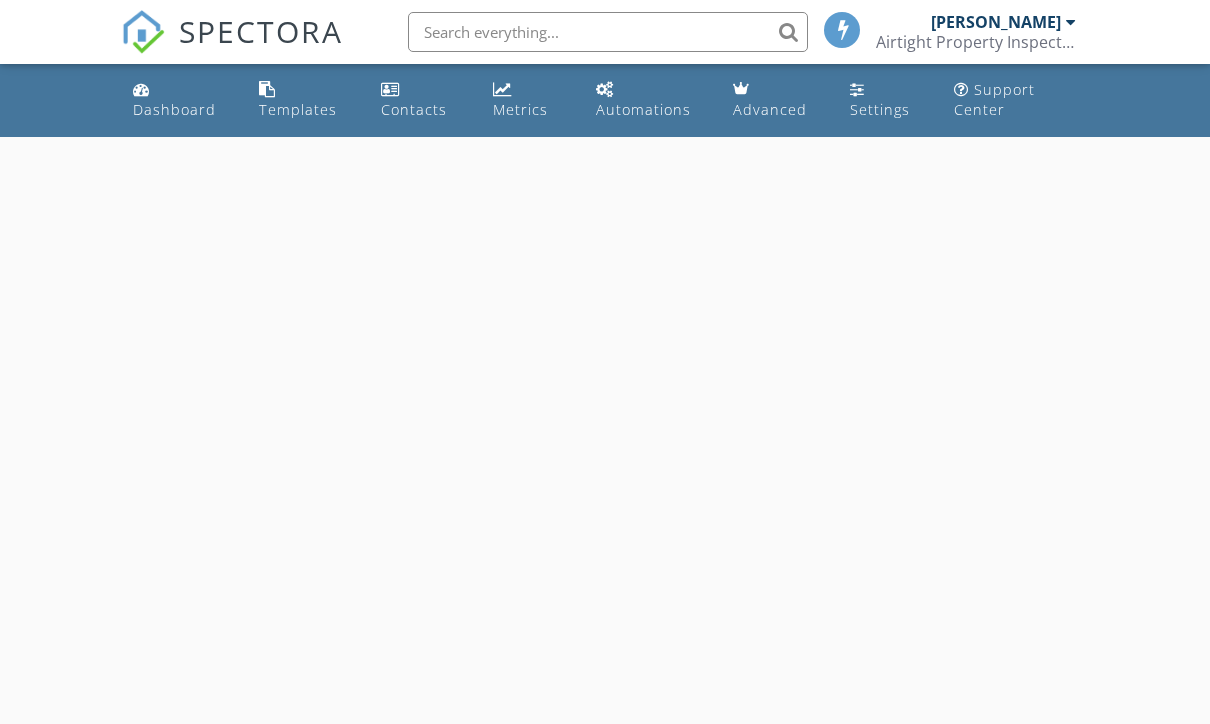 scroll, scrollTop: 0, scrollLeft: 0, axis: both 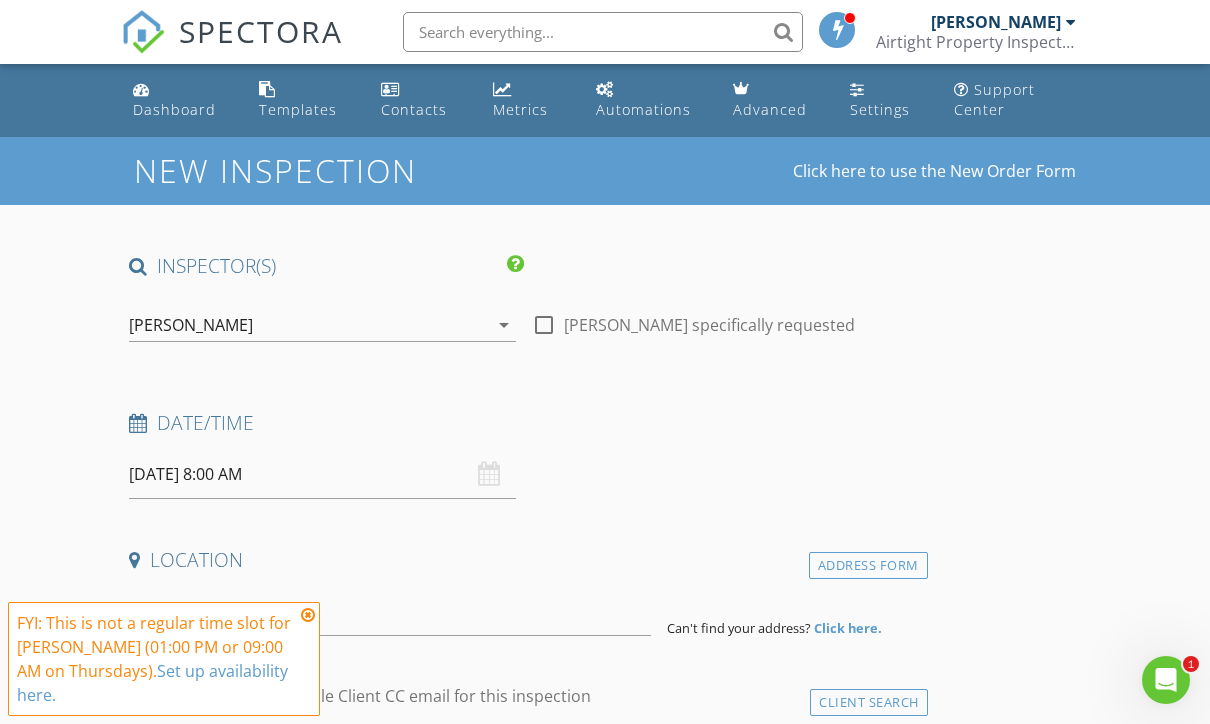 click on "Dashboard" at bounding box center [174, 109] 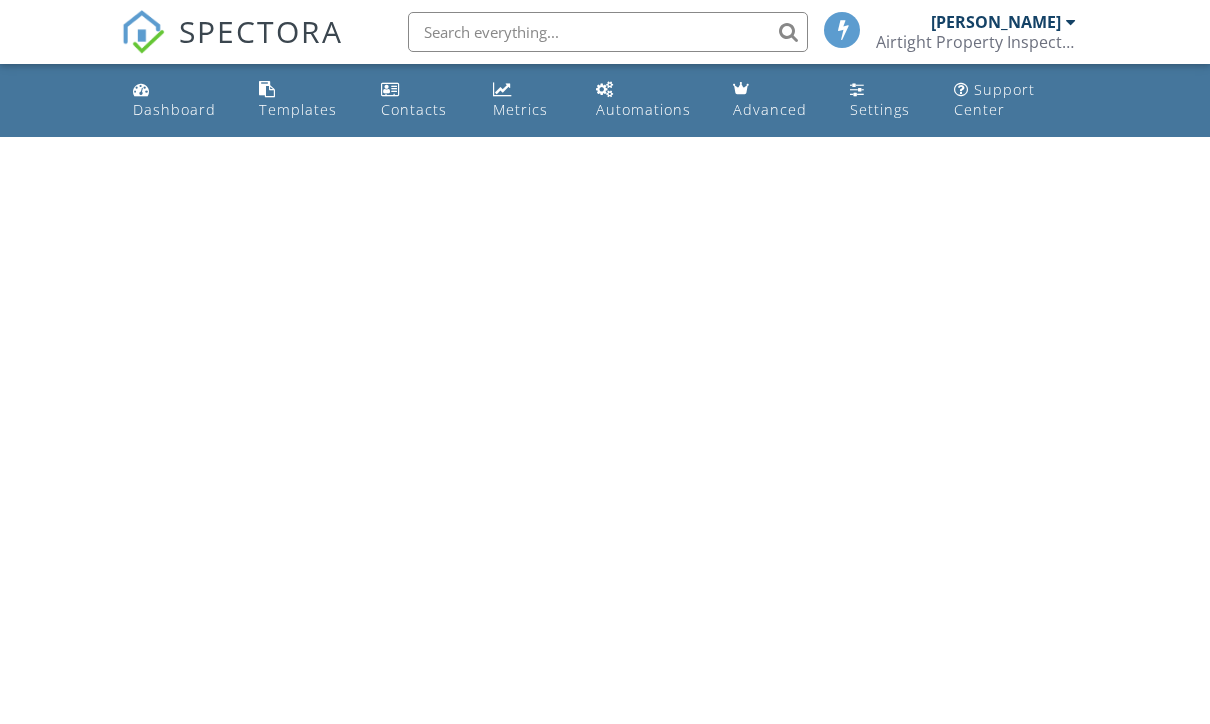 scroll, scrollTop: 0, scrollLeft: 0, axis: both 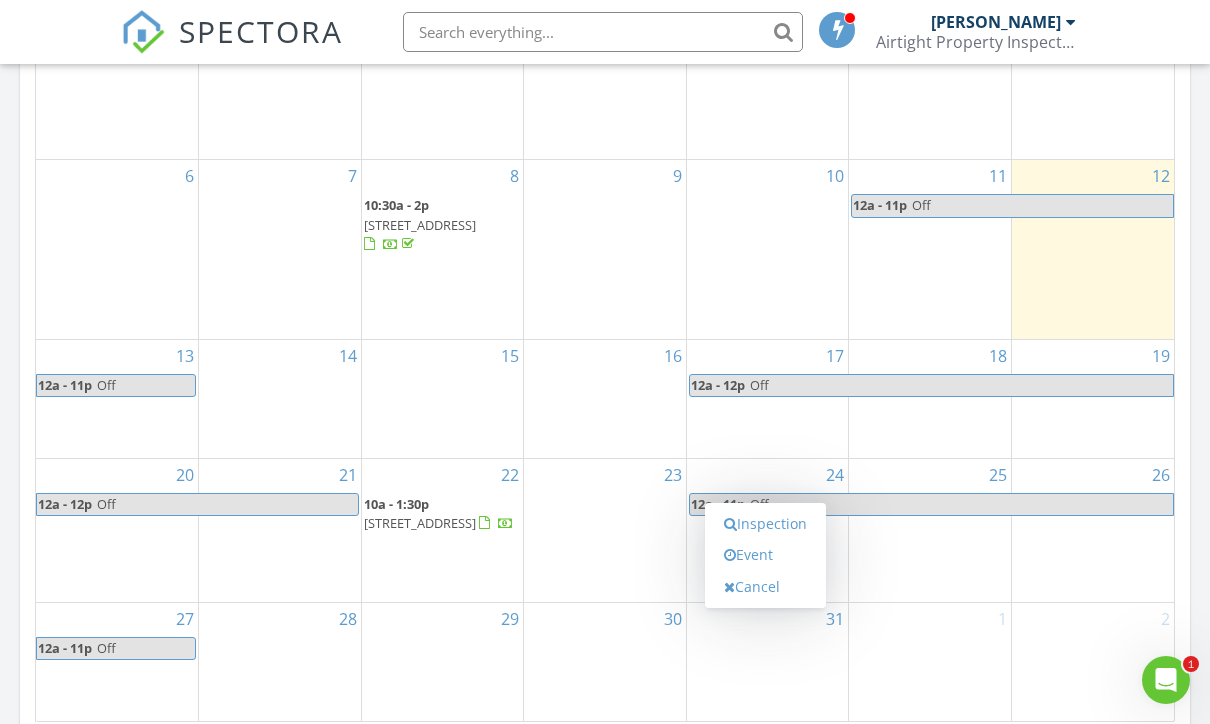 click on "Event" at bounding box center (765, 555) 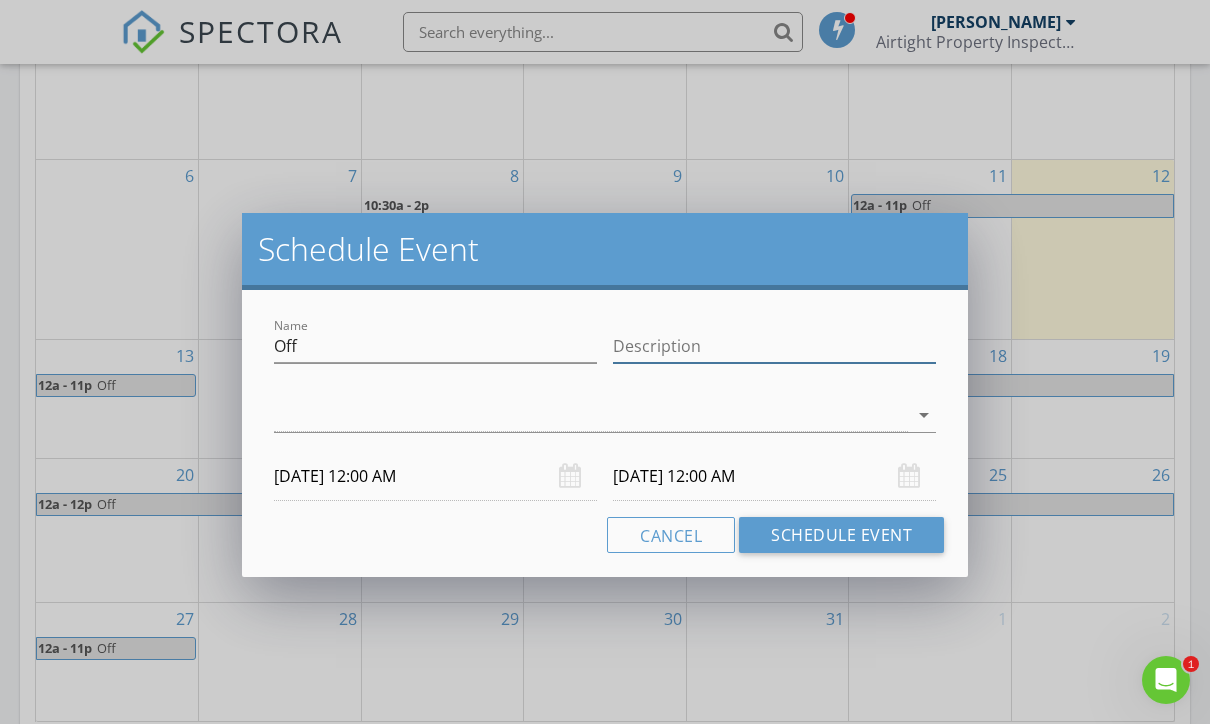 click on "Description" at bounding box center (774, 346) 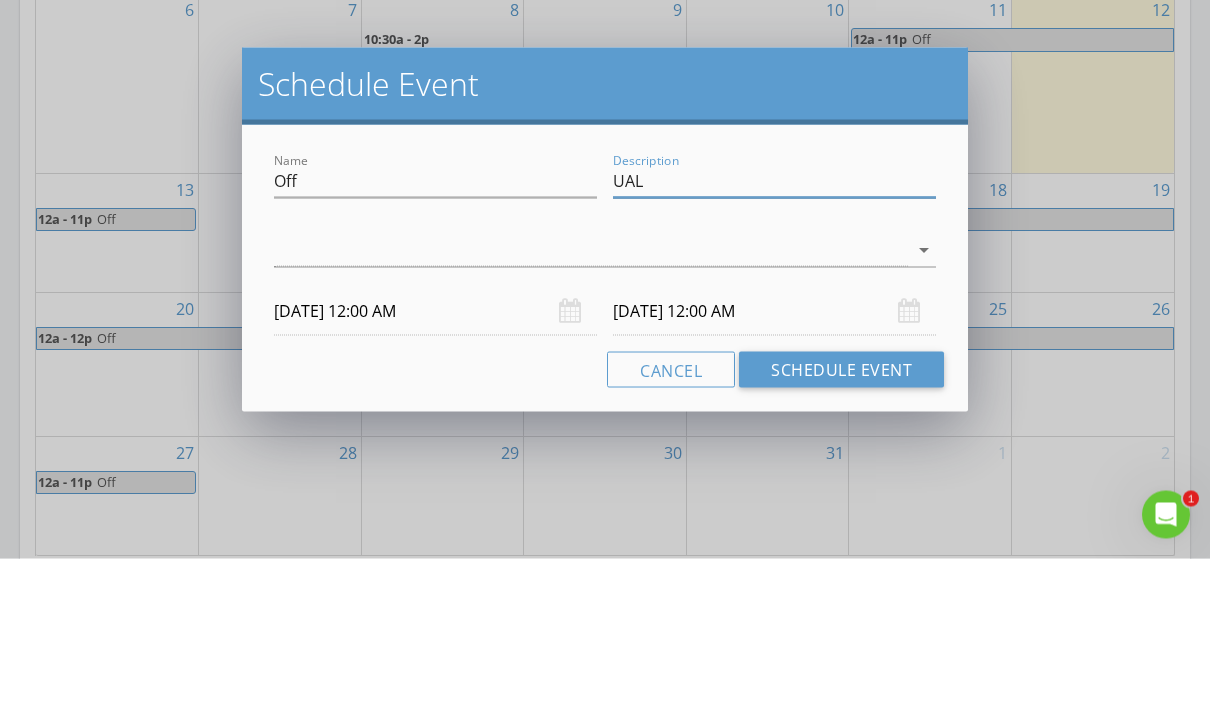 type on "UAL" 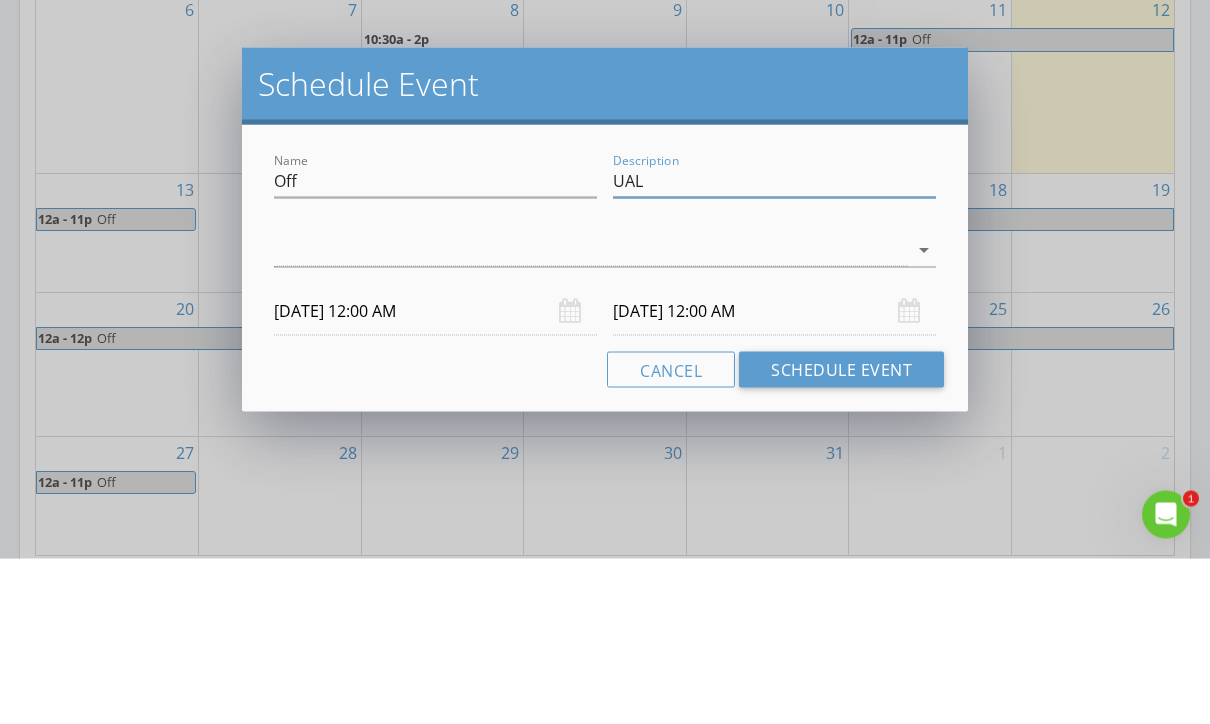 click at bounding box center [591, 415] 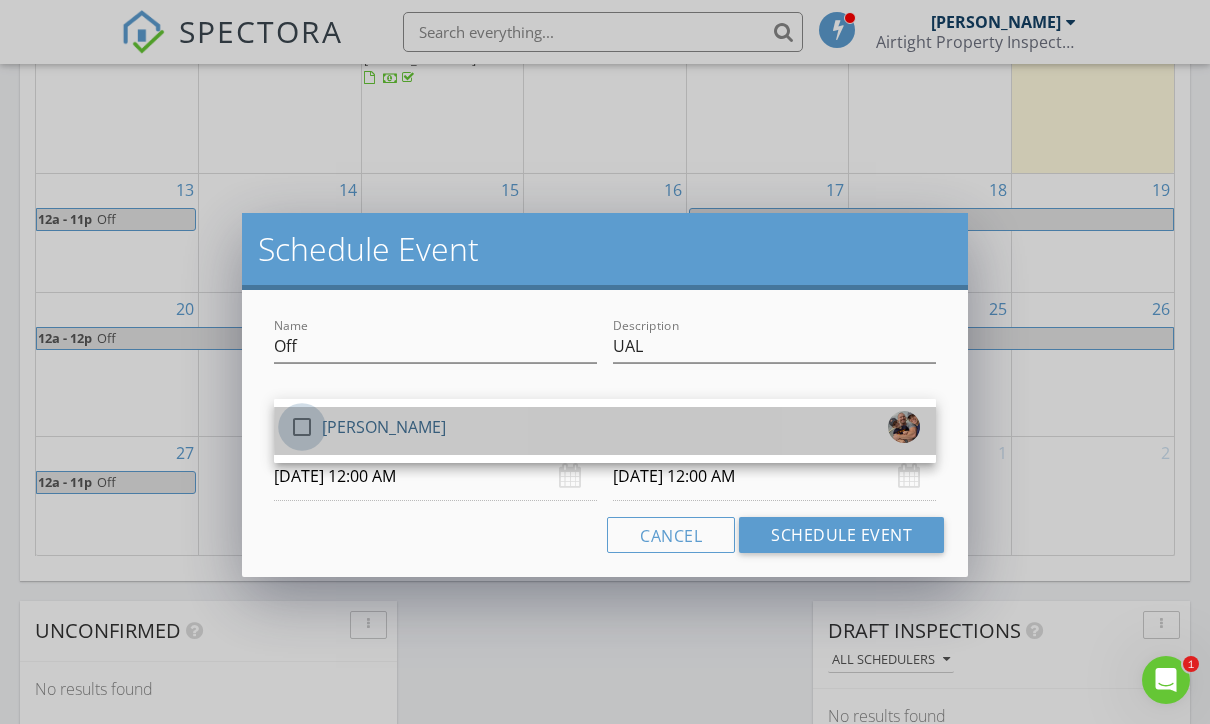 click at bounding box center (302, 427) 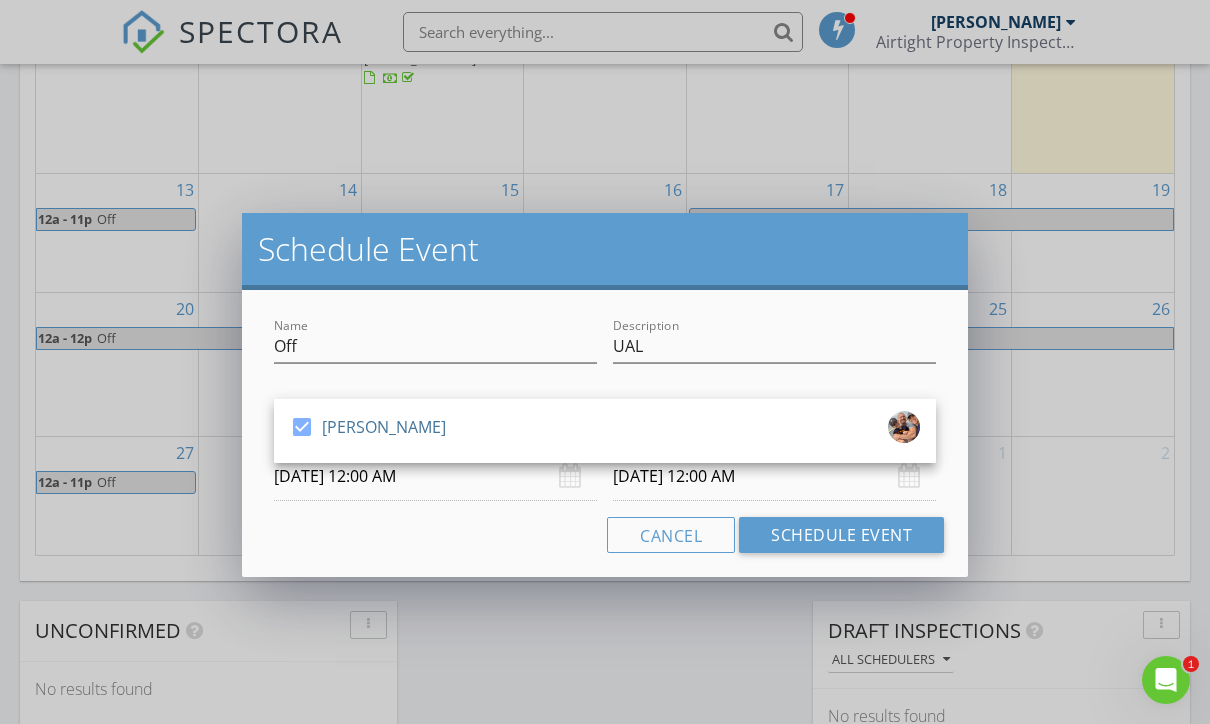 click on "08/01/2025 12:00 AM" at bounding box center (774, 476) 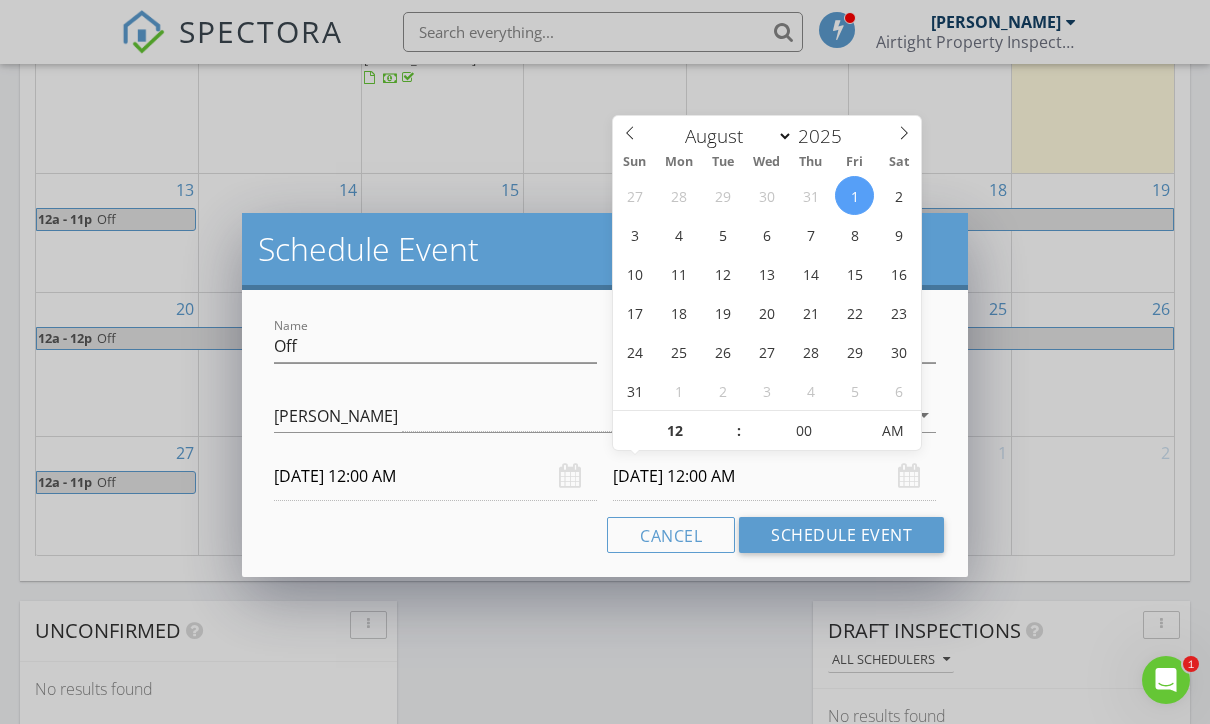 click 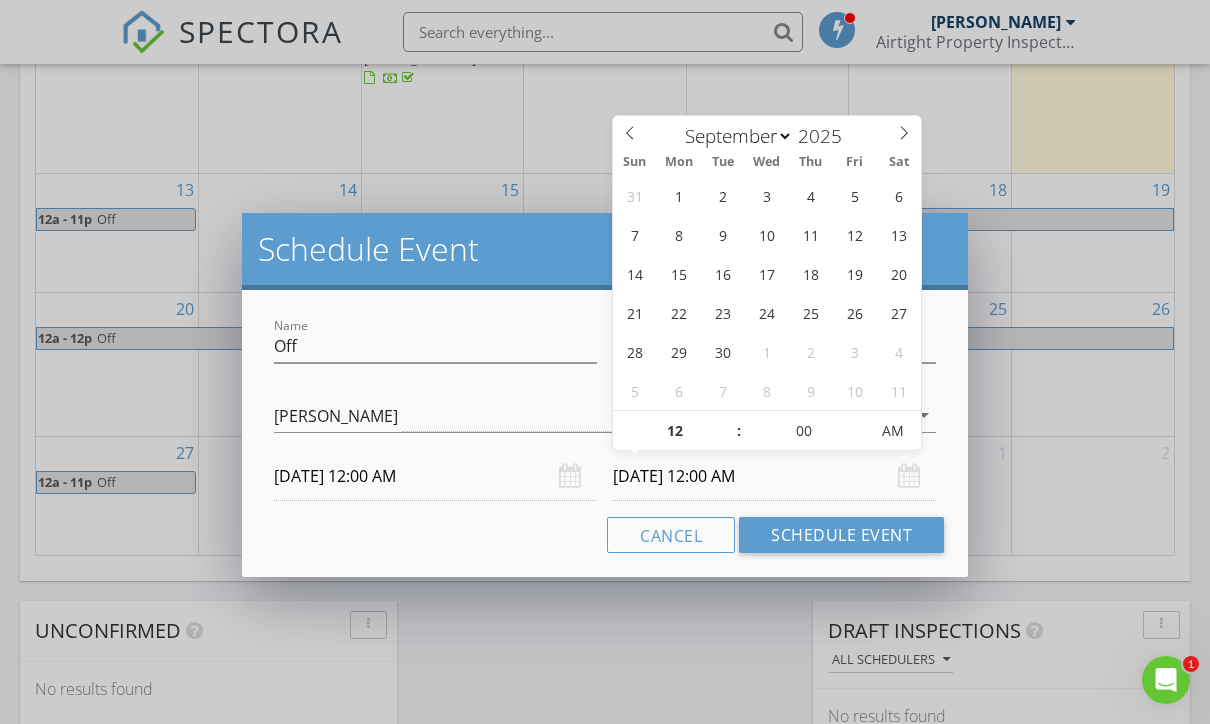 click 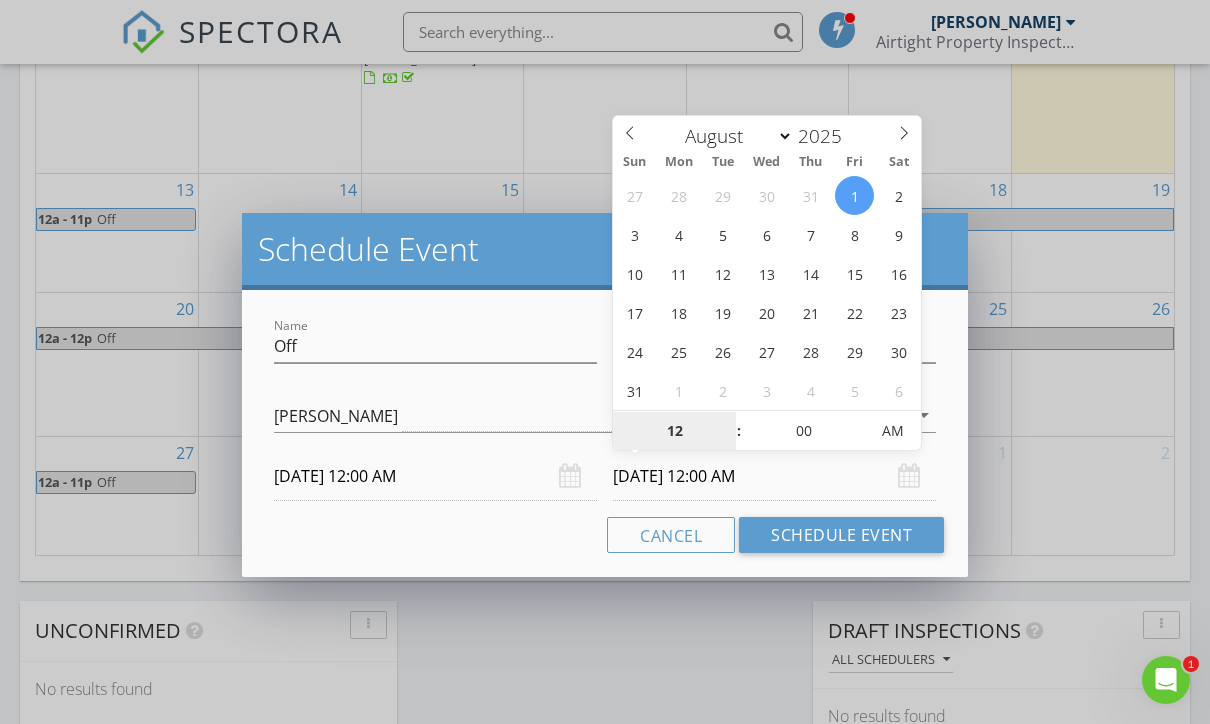 type on "08/05/2025 12:00 AM" 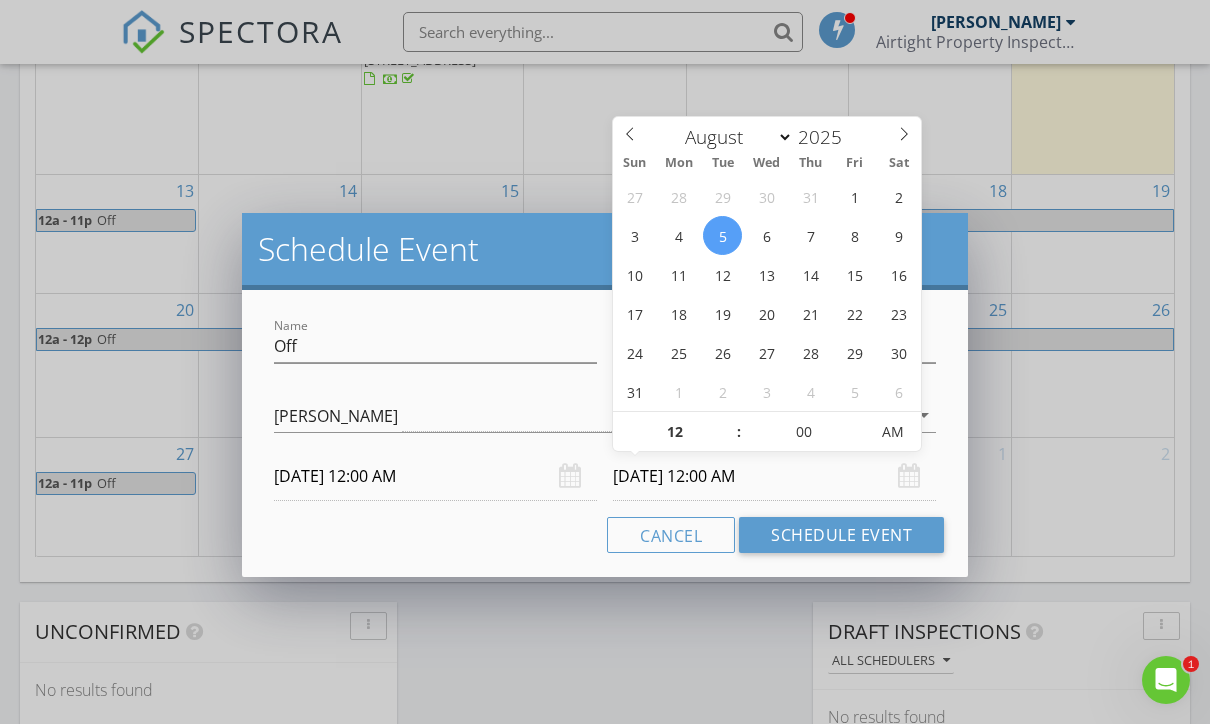 scroll, scrollTop: 1299, scrollLeft: 0, axis: vertical 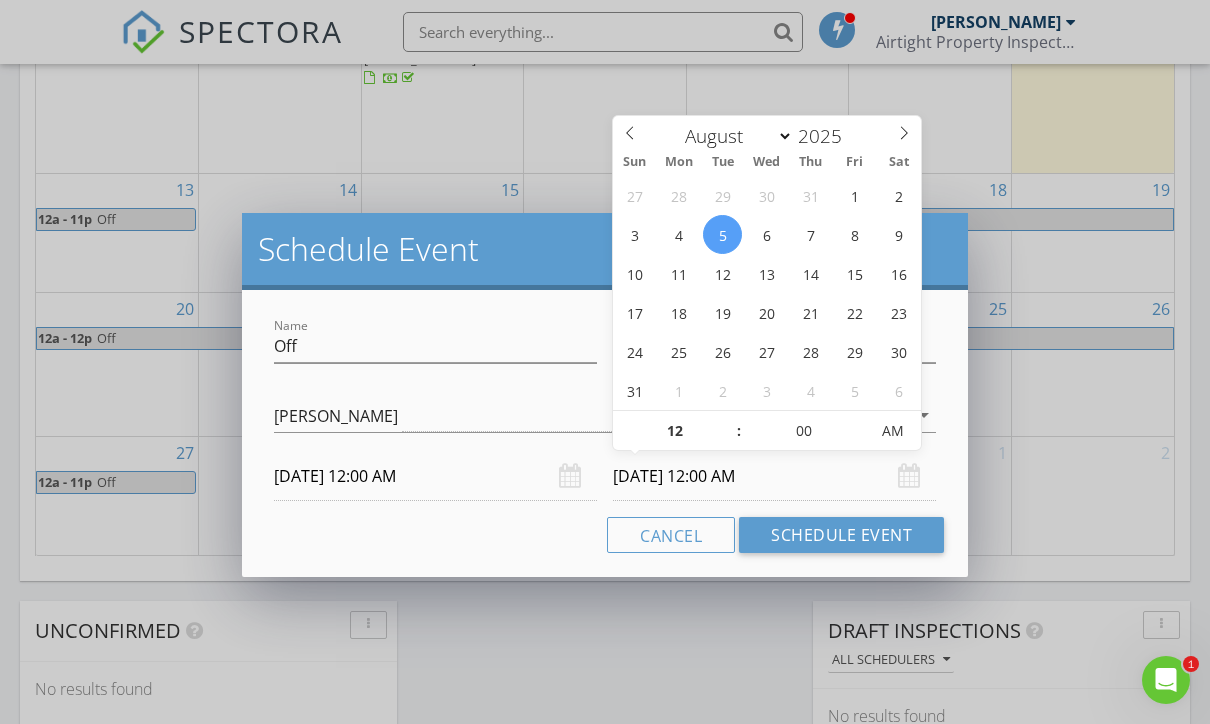 click on "08/05/2025 12:00 AM" at bounding box center (774, 476) 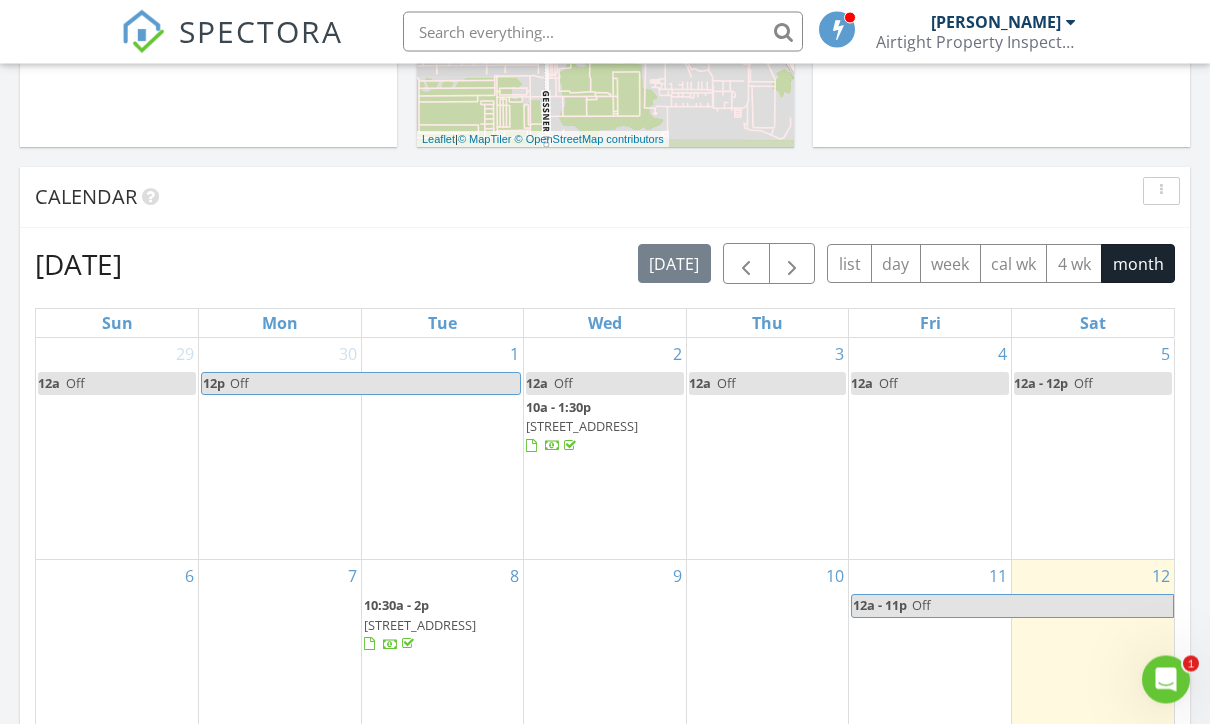 scroll, scrollTop: 670, scrollLeft: 0, axis: vertical 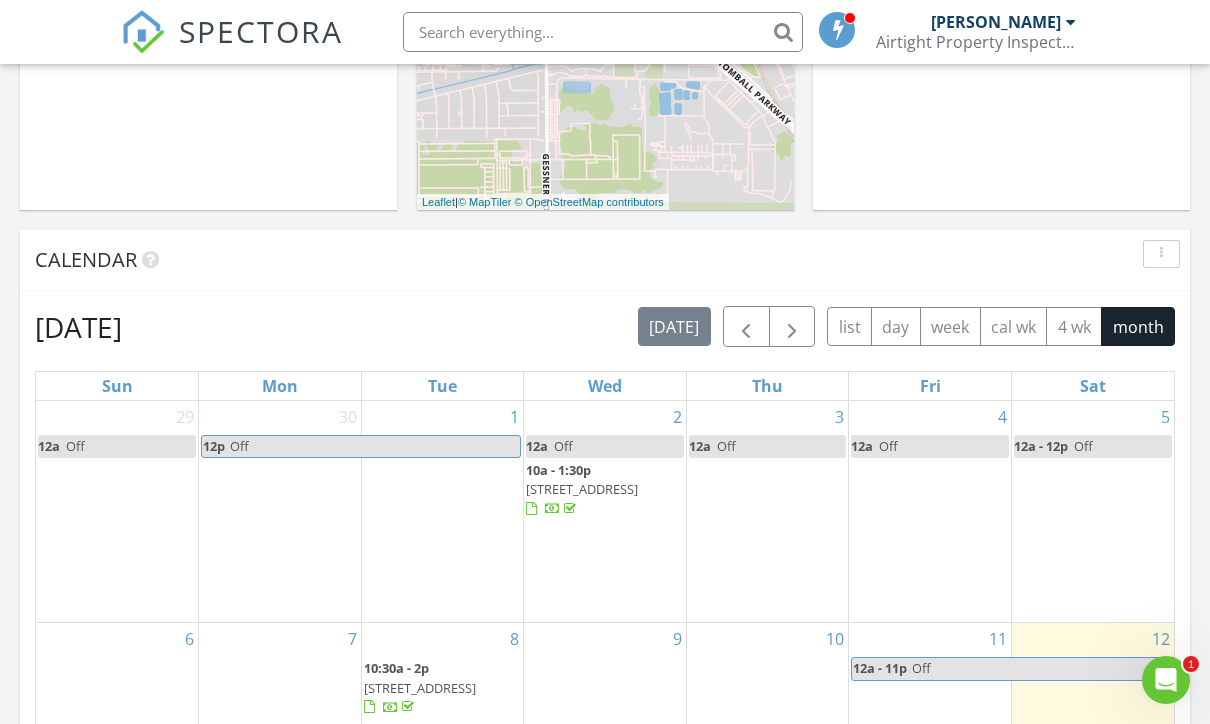 click at bounding box center (792, 327) 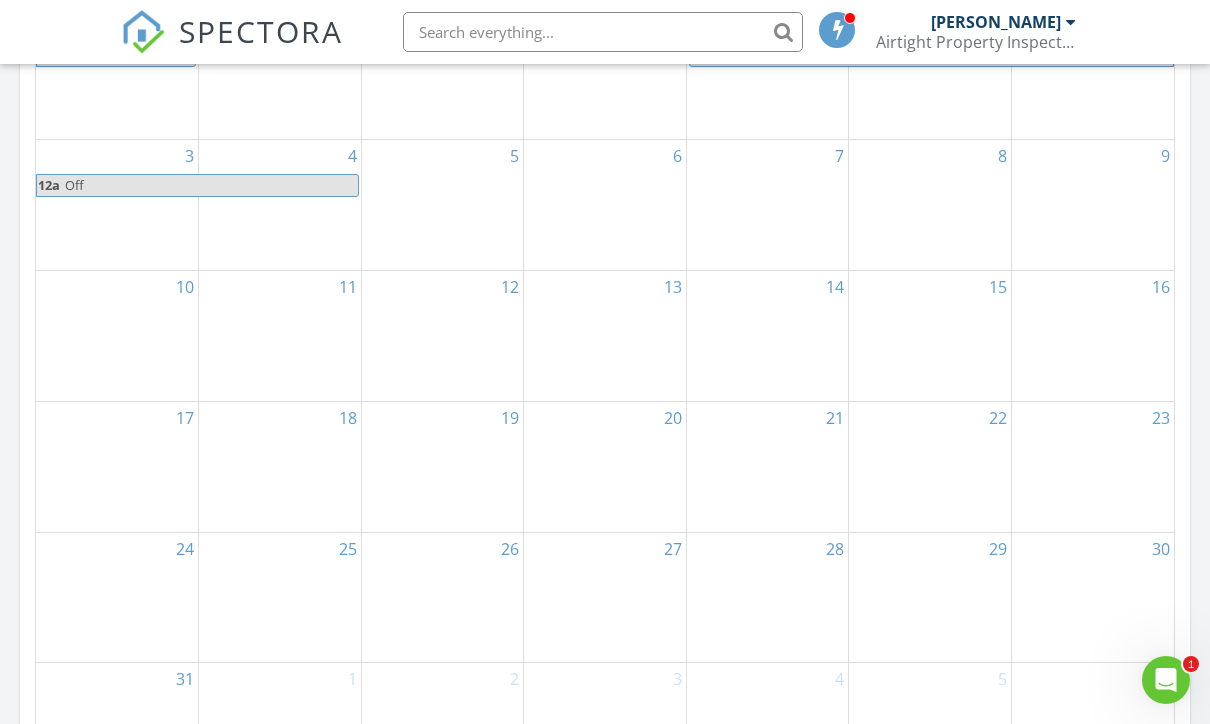 scroll, scrollTop: 1059, scrollLeft: 0, axis: vertical 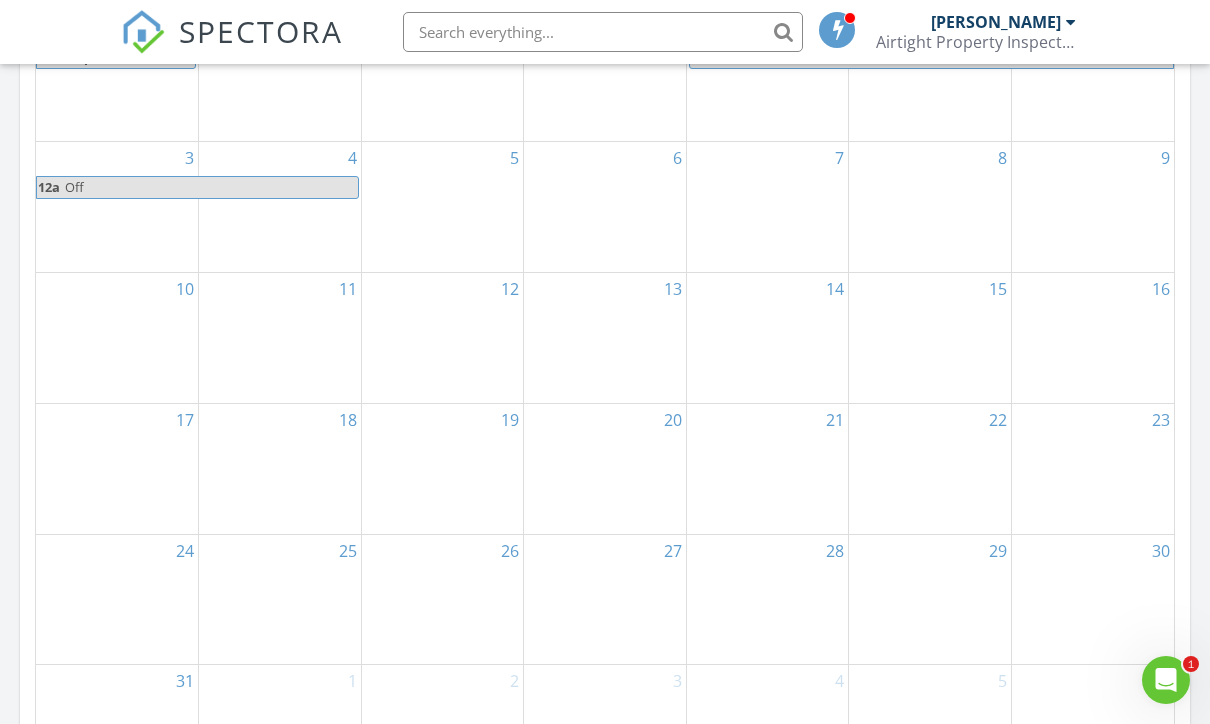 click on "8" at bounding box center (930, 207) 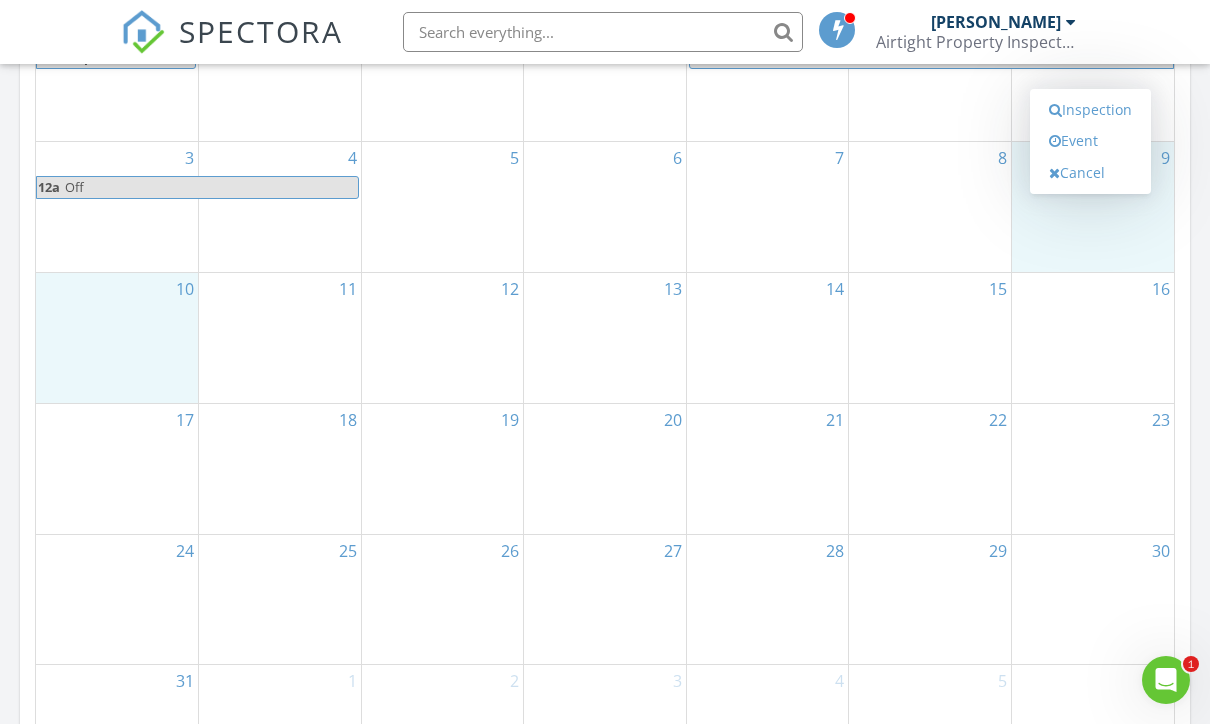 click on "Event" at bounding box center [1090, 141] 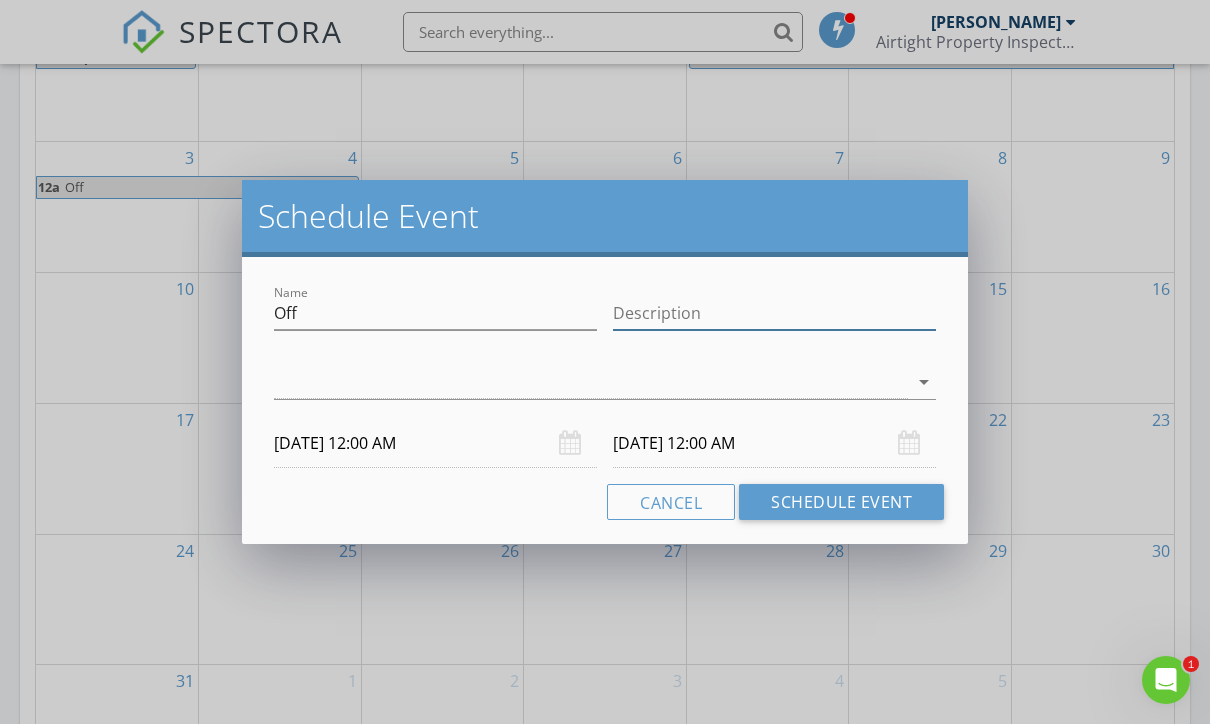click on "Description" at bounding box center [774, 313] 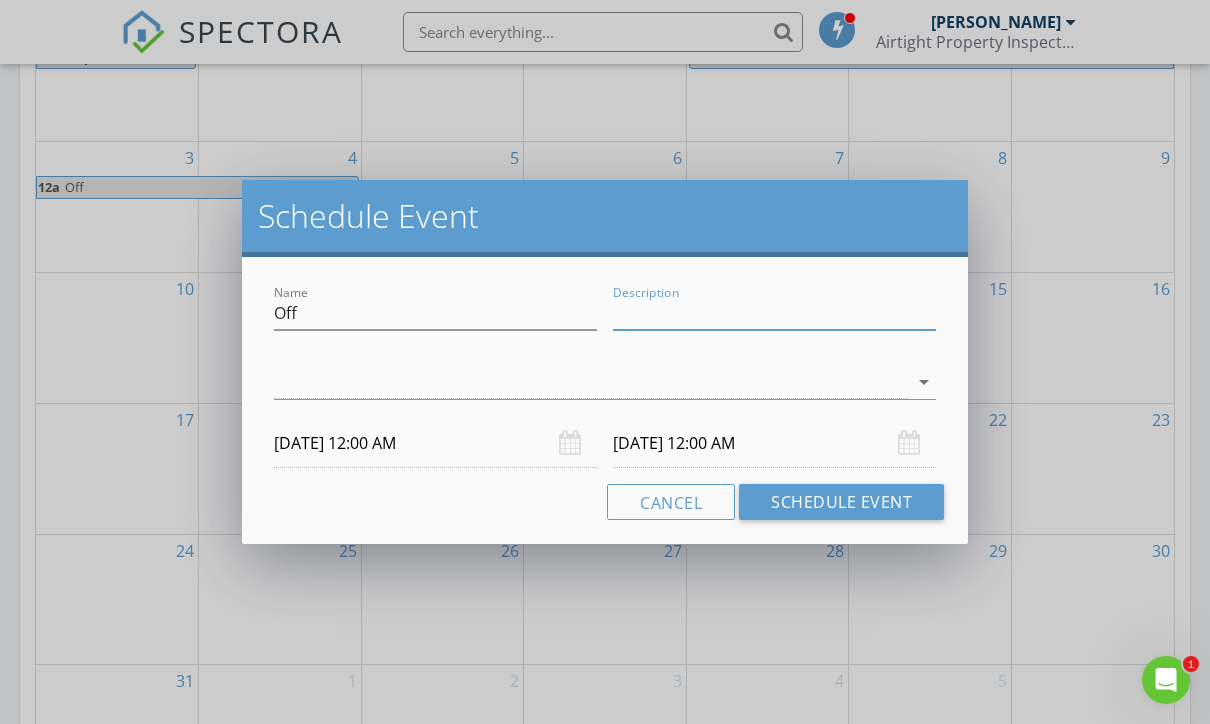 scroll, scrollTop: 1058, scrollLeft: 0, axis: vertical 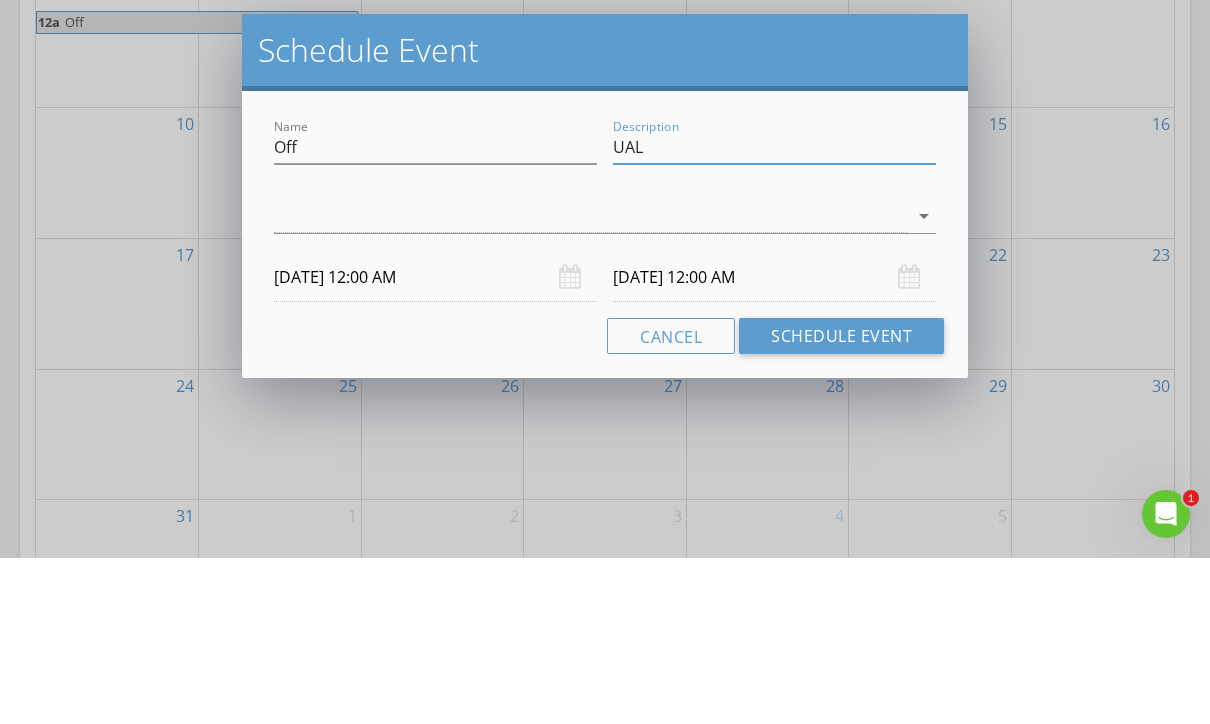 type on "UAL" 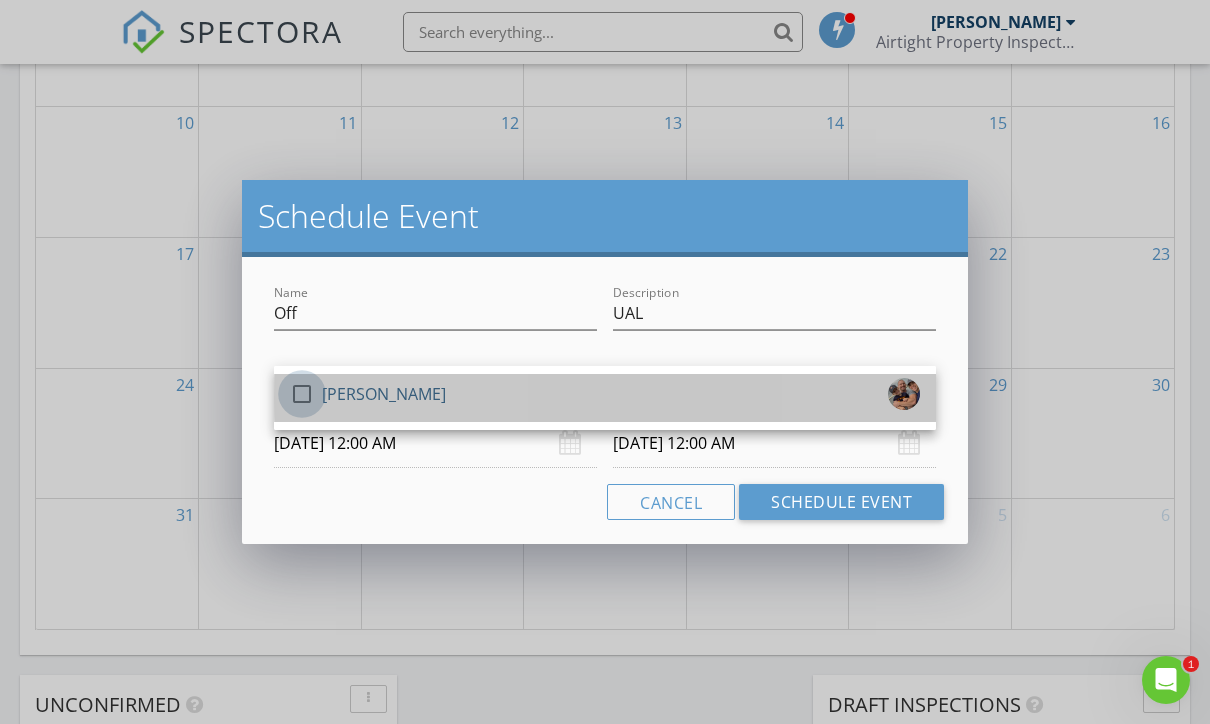 click at bounding box center (302, 394) 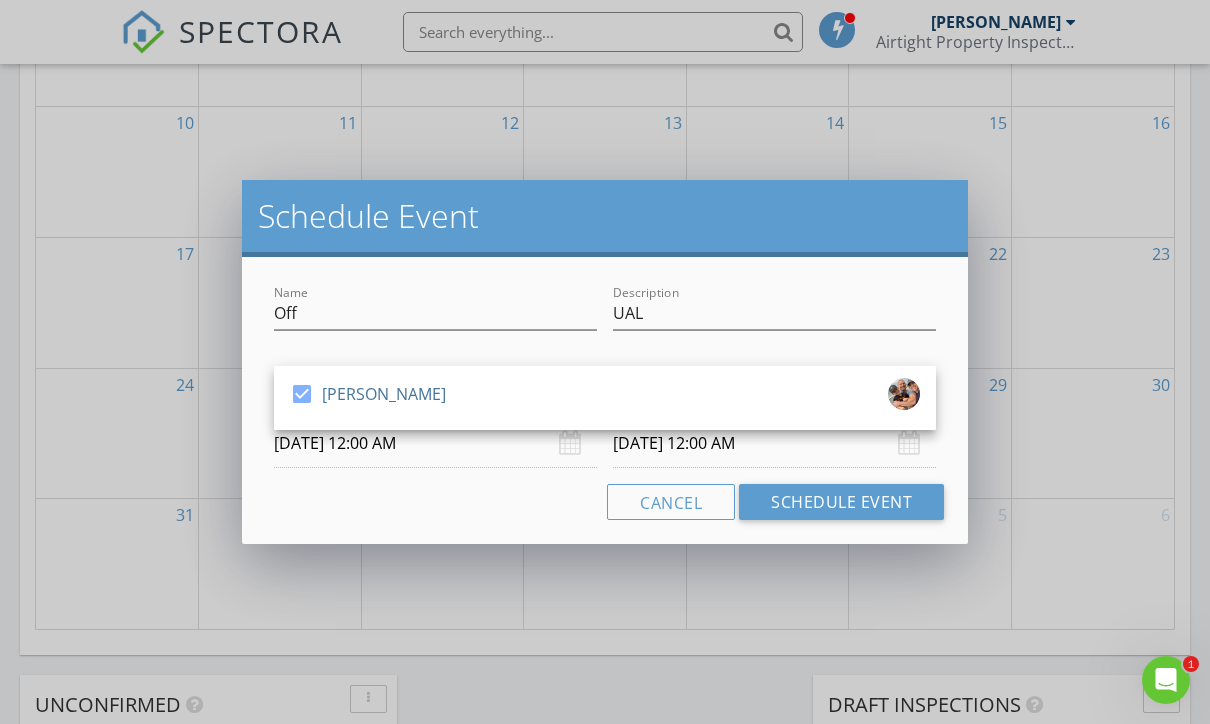 click on "Name Off   Description UAL     check_box   Brantley Huffman   Brantley Huffman arrow_drop_down   08/09/2025 12:00 AM   08/11/2025 12:00 AM         Cancel   Schedule Event" at bounding box center [605, 400] 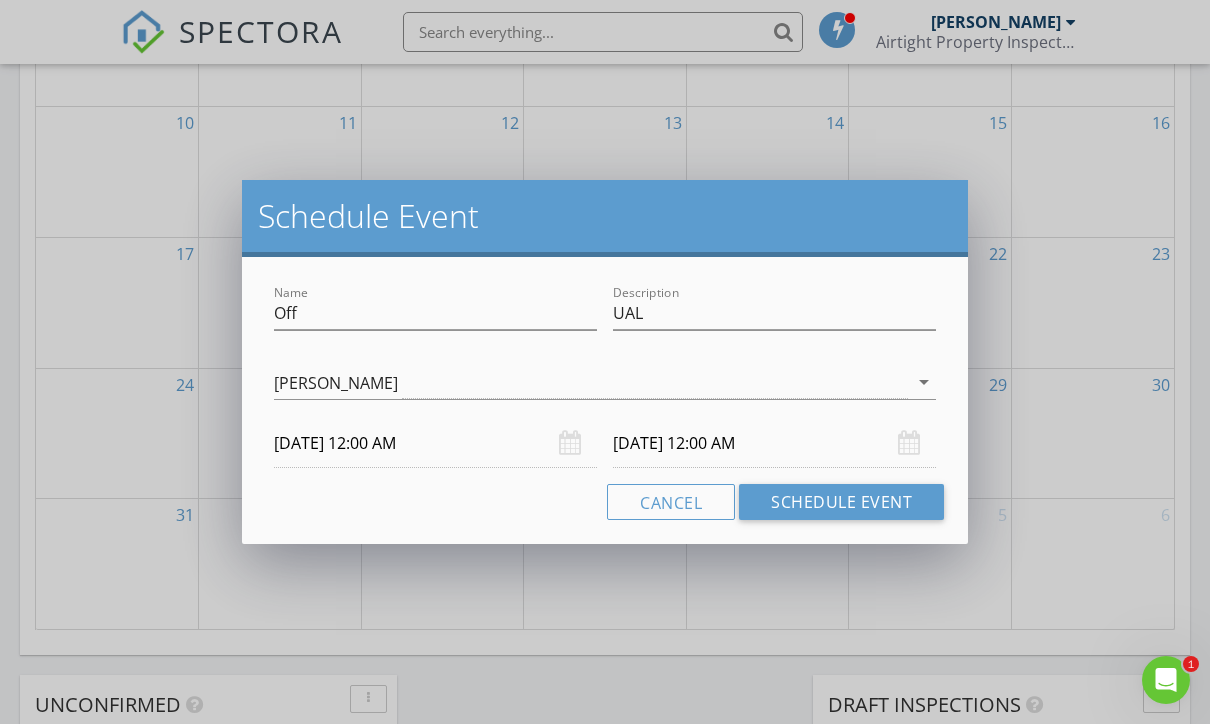 click on "Schedule Event" at bounding box center [841, 502] 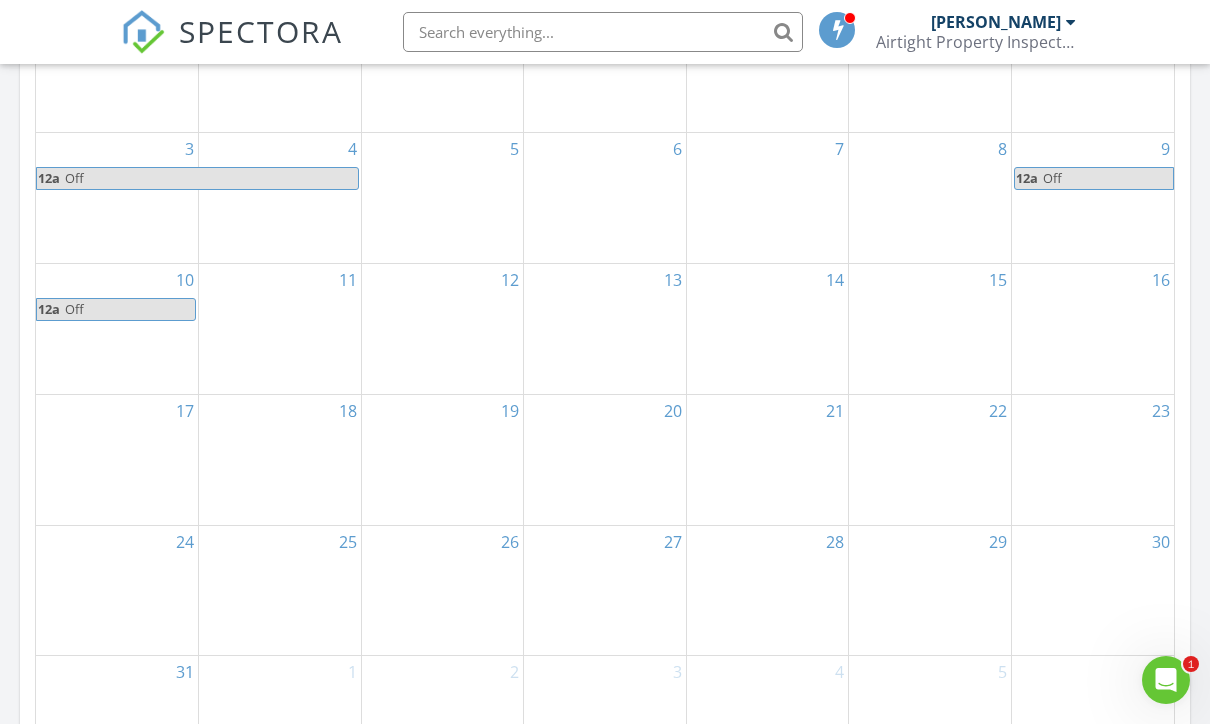 scroll, scrollTop: 1029, scrollLeft: 0, axis: vertical 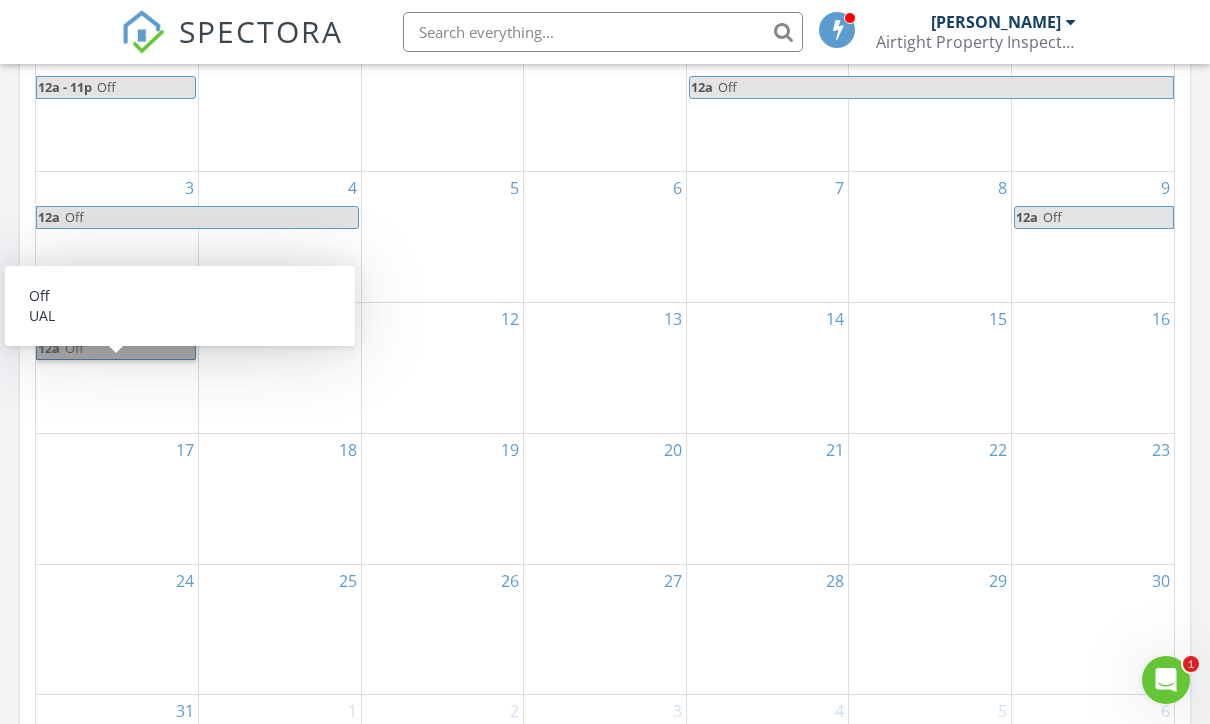 click on "12a
Off" at bounding box center (116, 348) 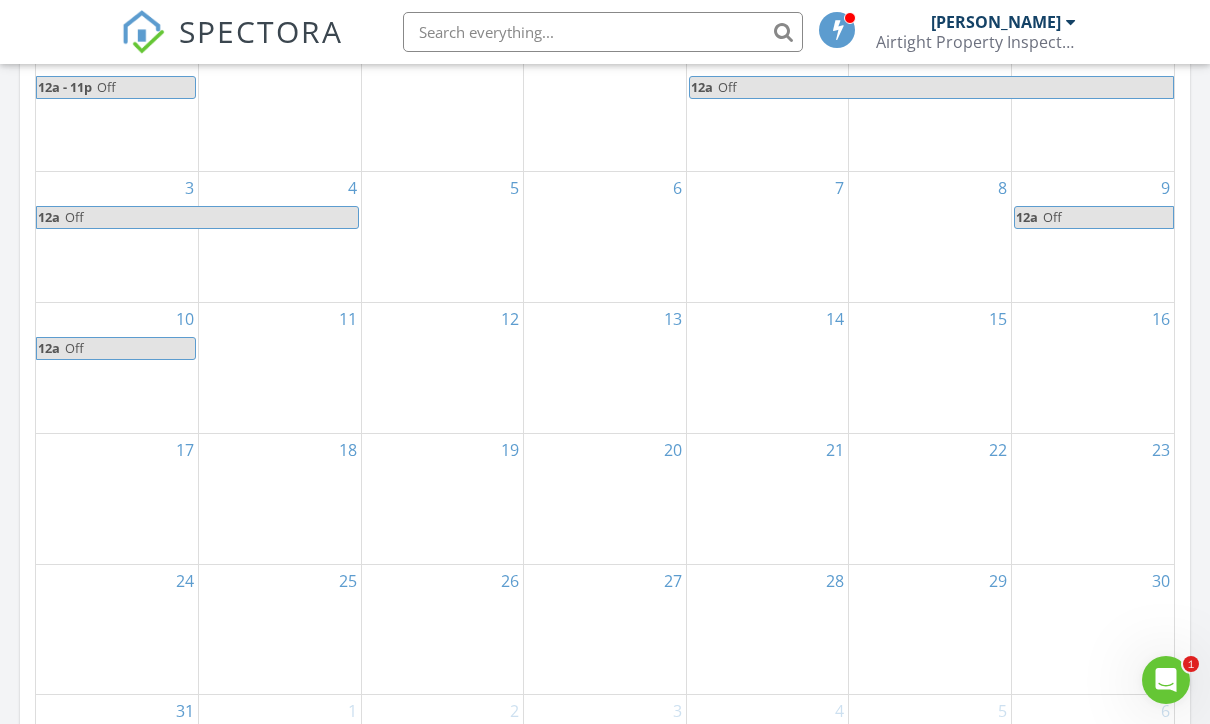 click at bounding box center [605, 362] 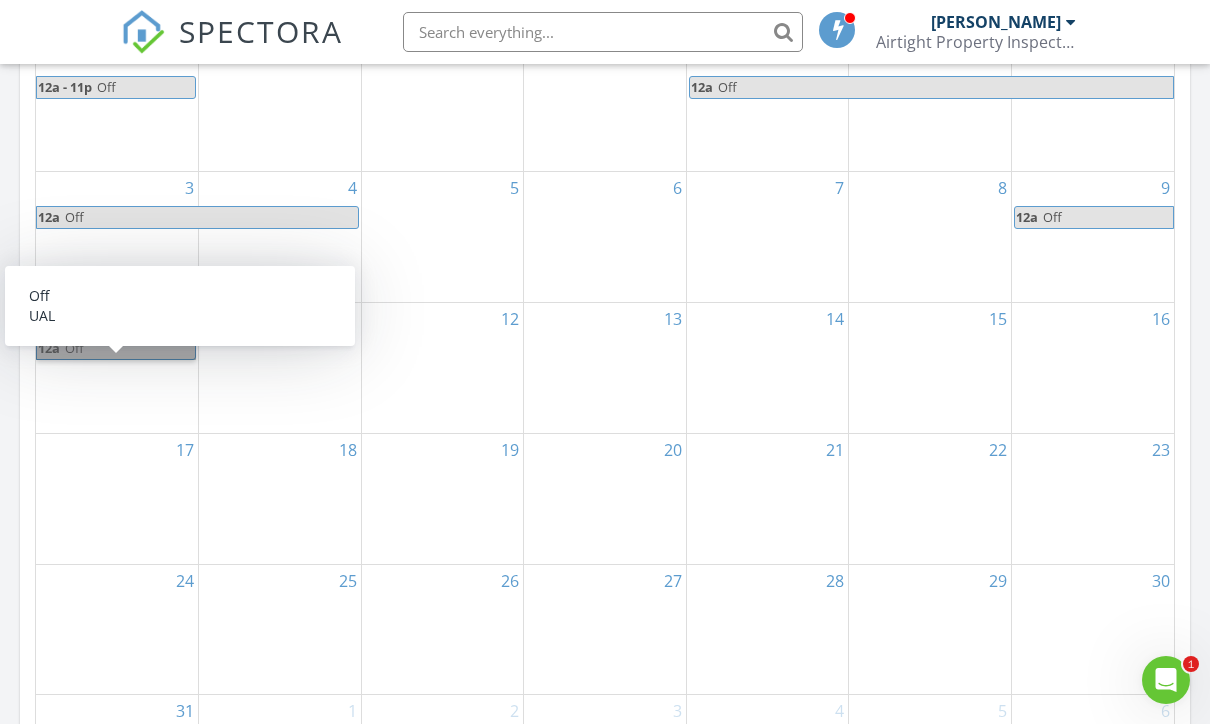 click on "12a
Off" at bounding box center [116, 348] 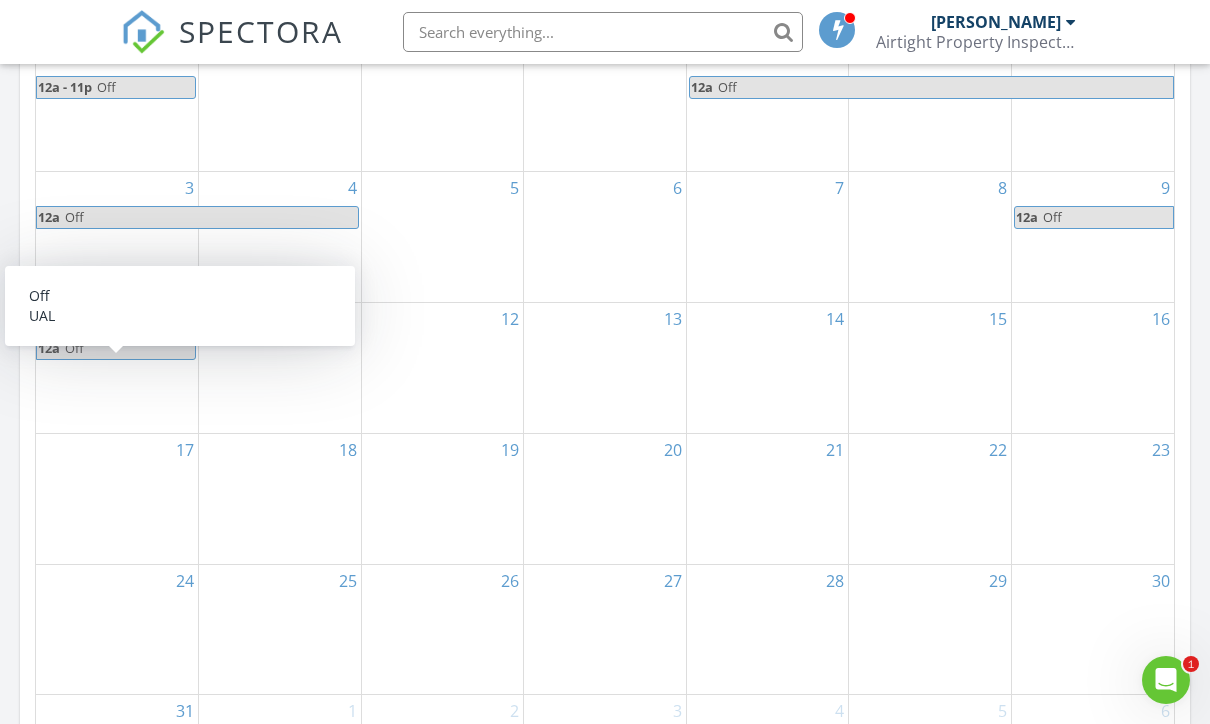 select on "7" 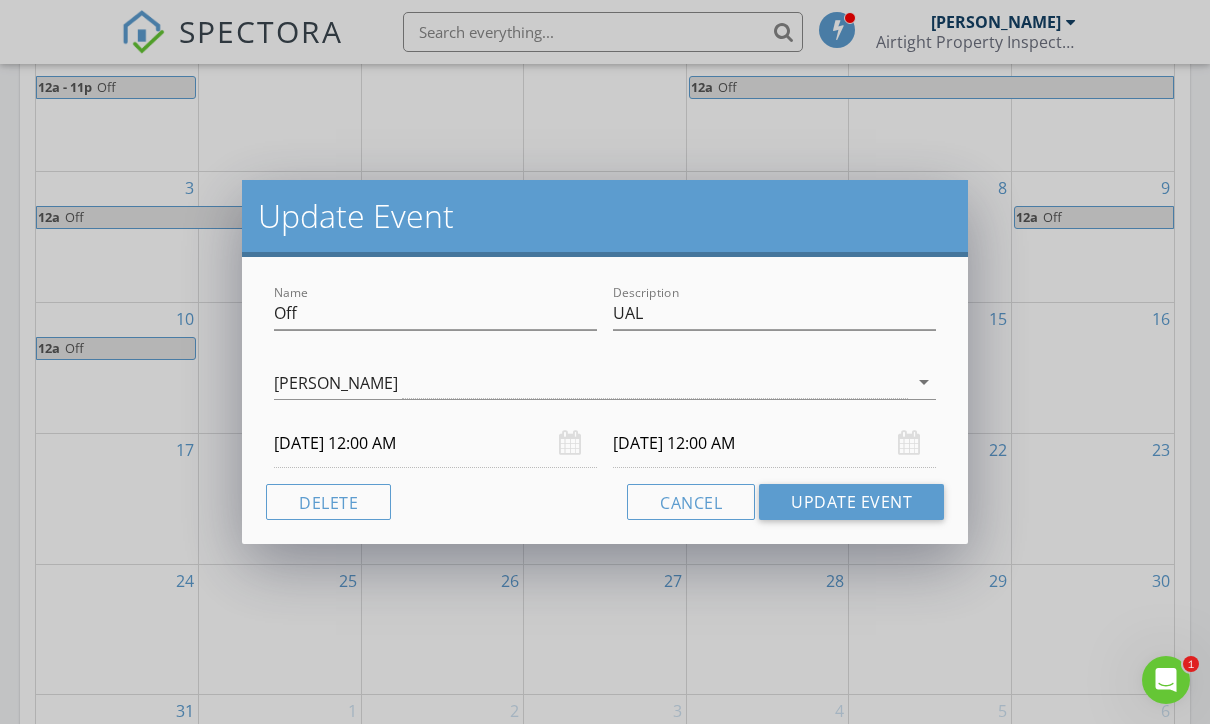 click on "08/11/2025 12:00 AM" at bounding box center [774, 443] 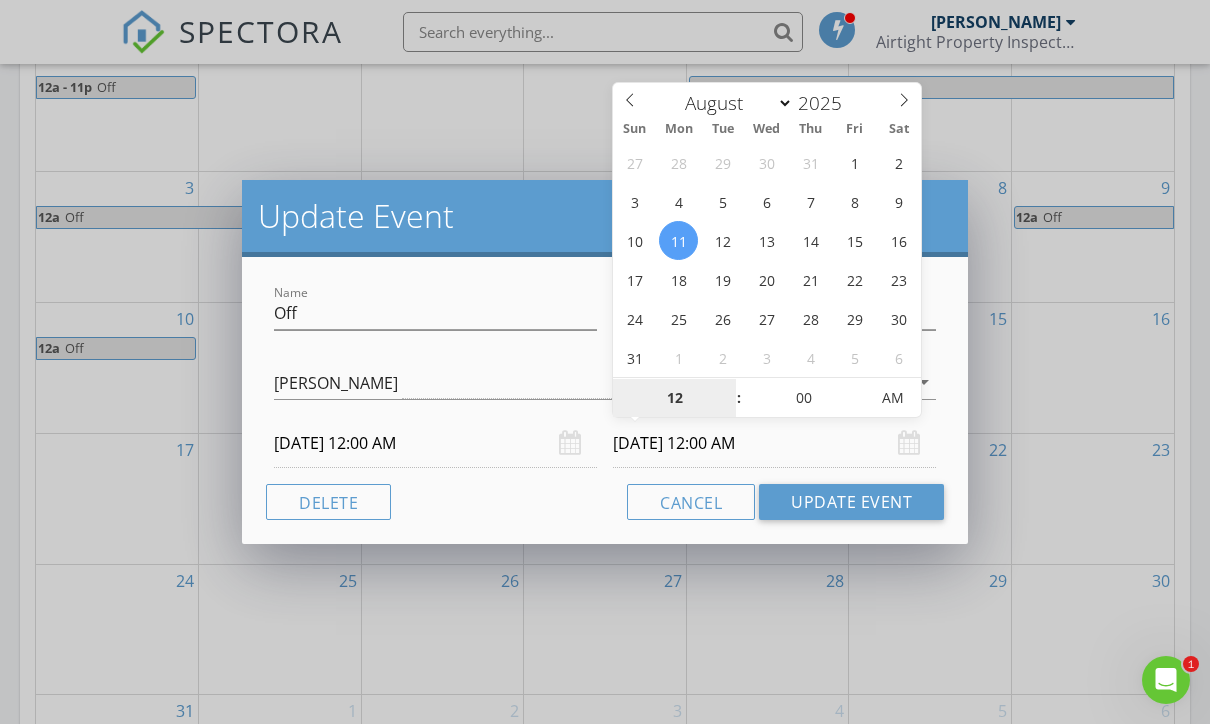 scroll, scrollTop: 1028, scrollLeft: 0, axis: vertical 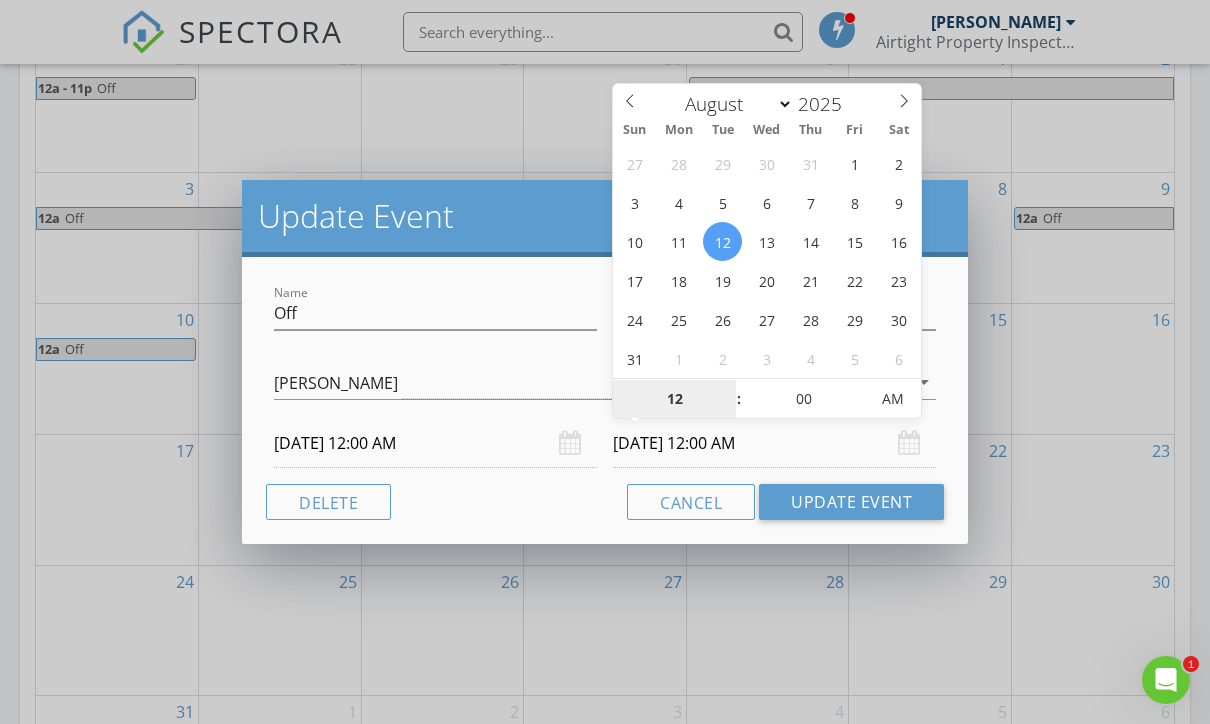 type on "08/11/2025 12:00 AM" 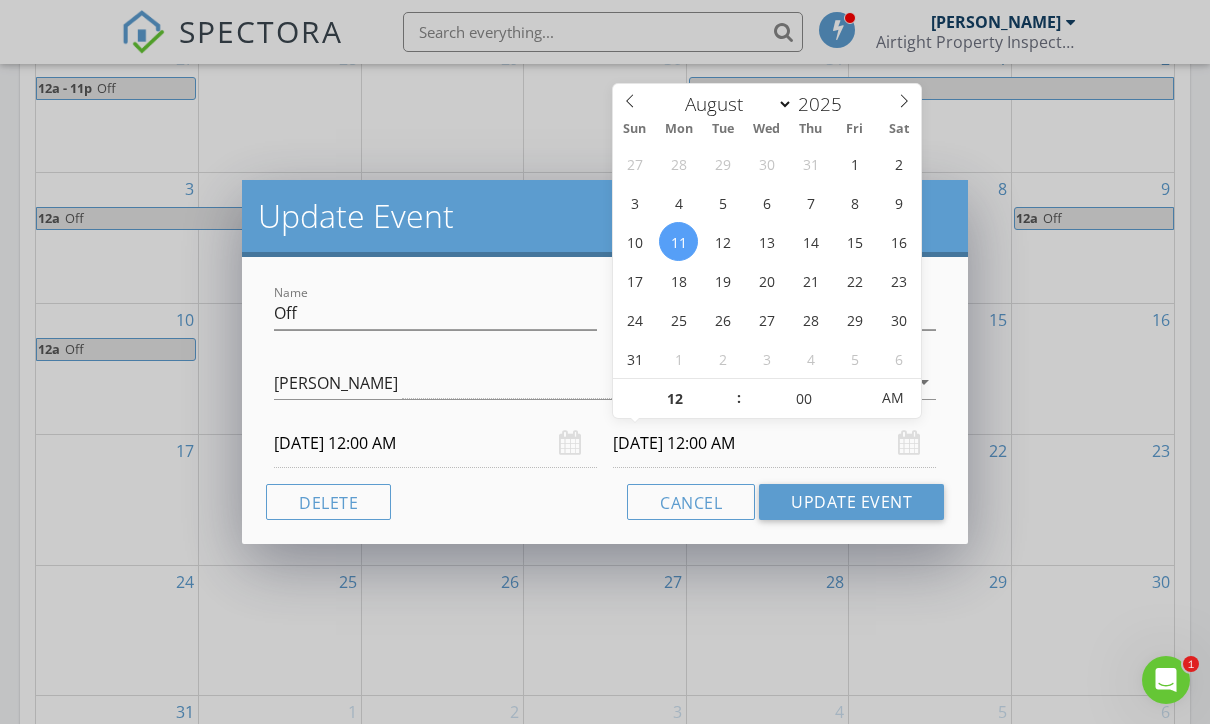 scroll, scrollTop: 1029, scrollLeft: 0, axis: vertical 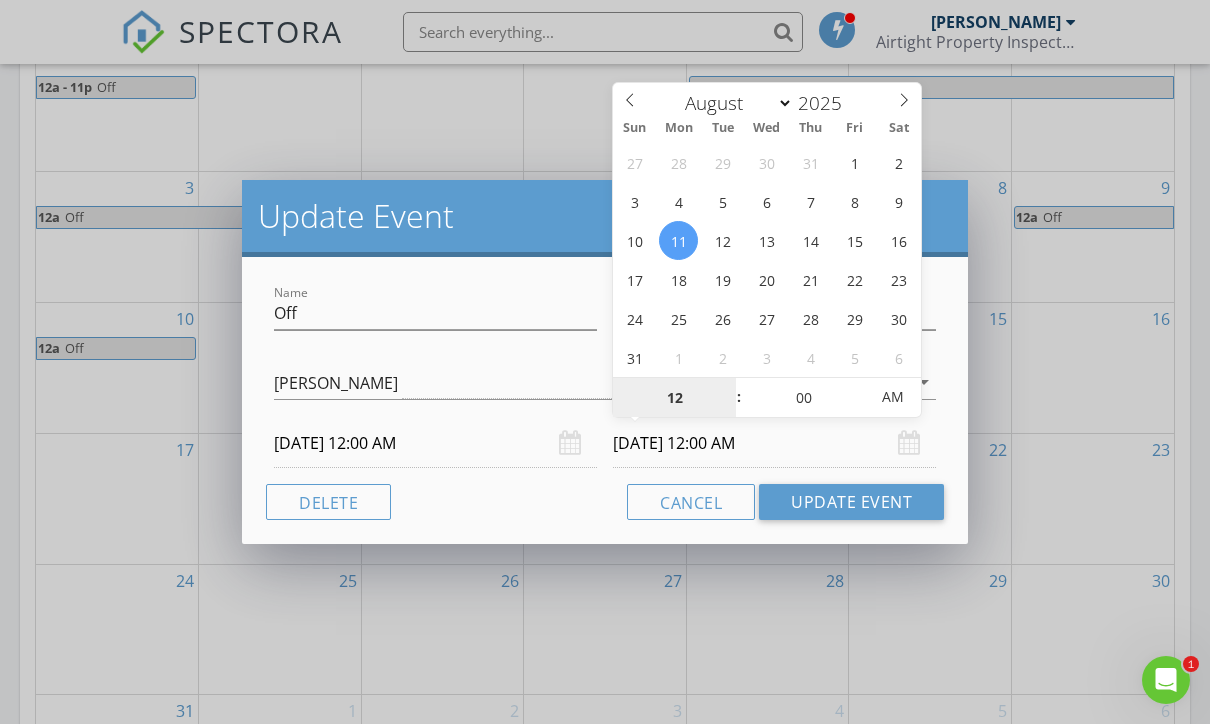 click on "12" at bounding box center [674, 398] 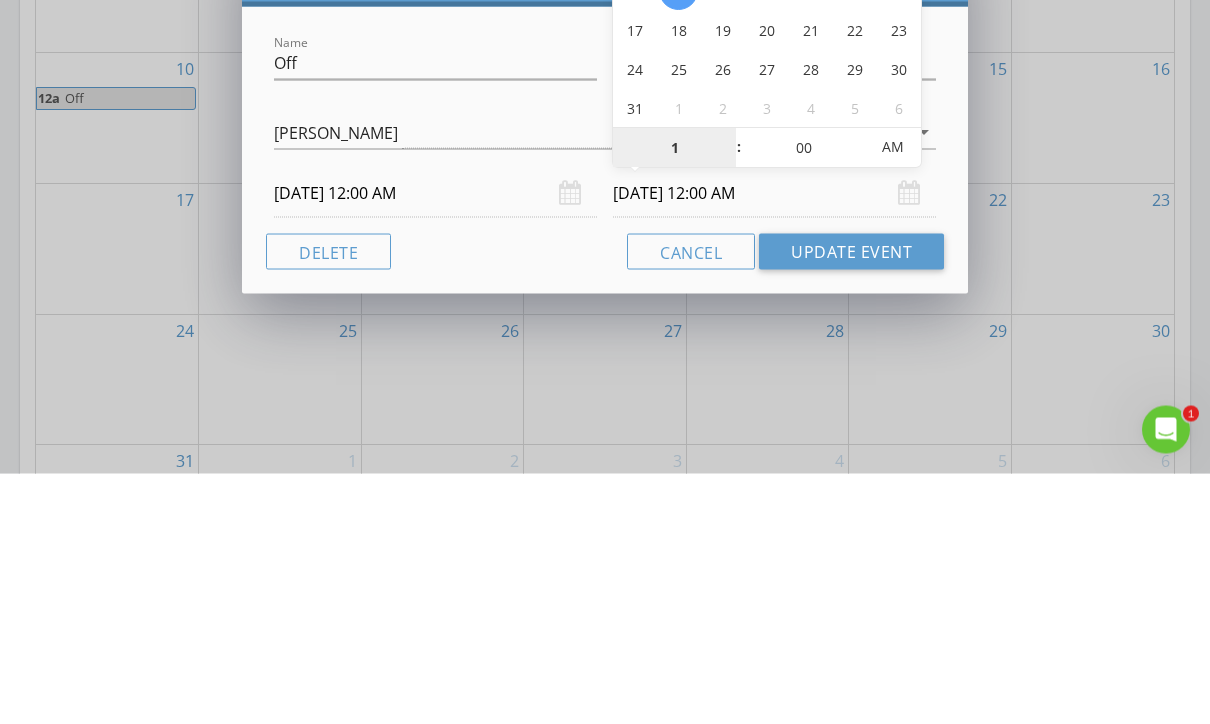 type on "10" 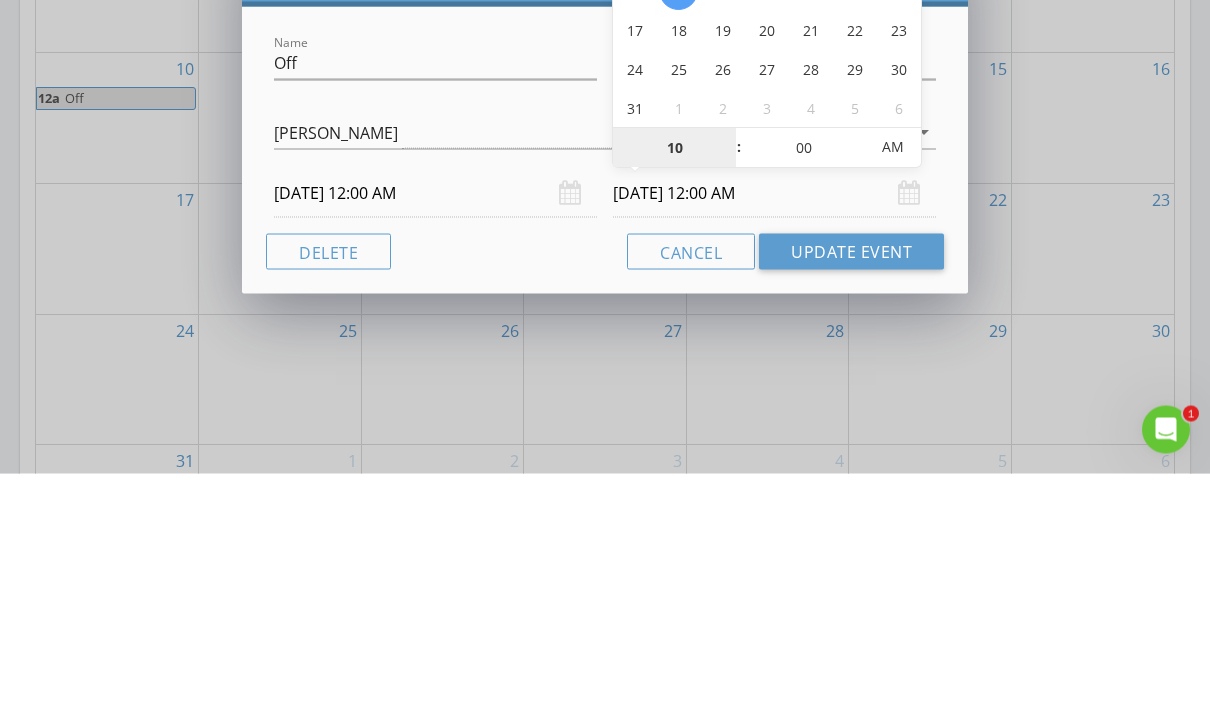 type on "08/11/2025 10:00 PM" 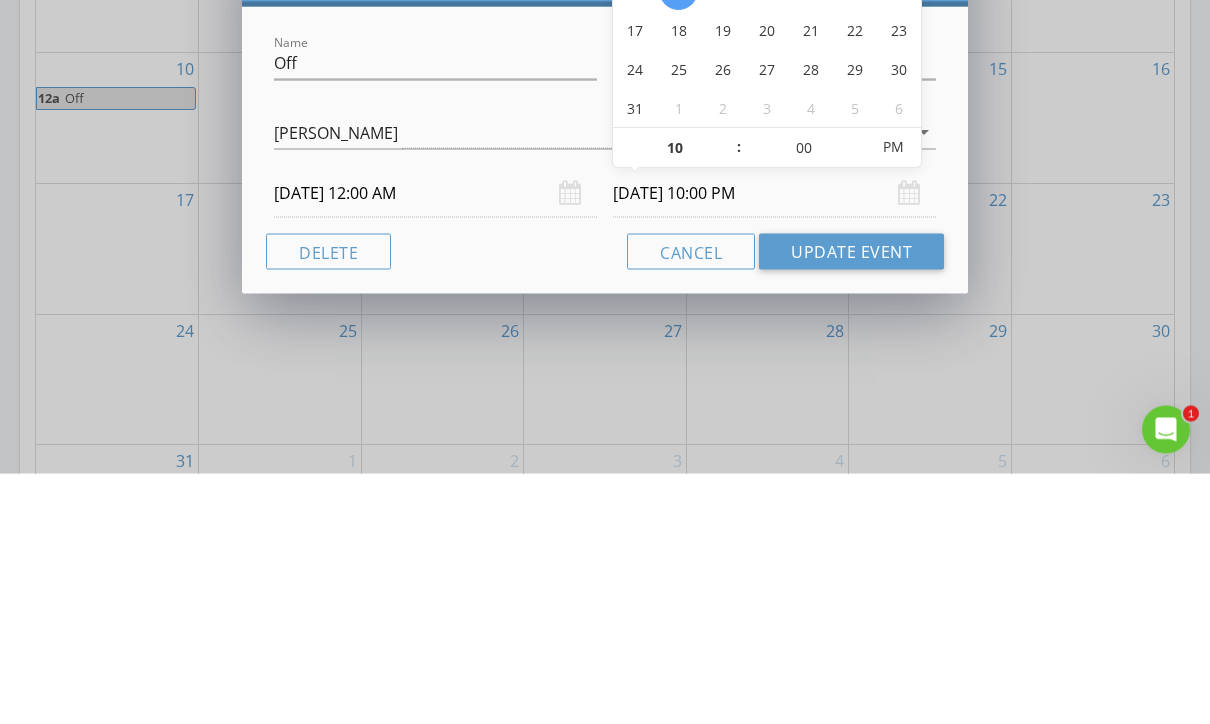 click on "Name Off   Description UAL     Brantley Huffman Brantley Huffman arrow_drop_down     08/09/2025 12:00 AM   08/11/2025 10:00 PM       Delete   Cancel   Update Event" at bounding box center (605, 400) 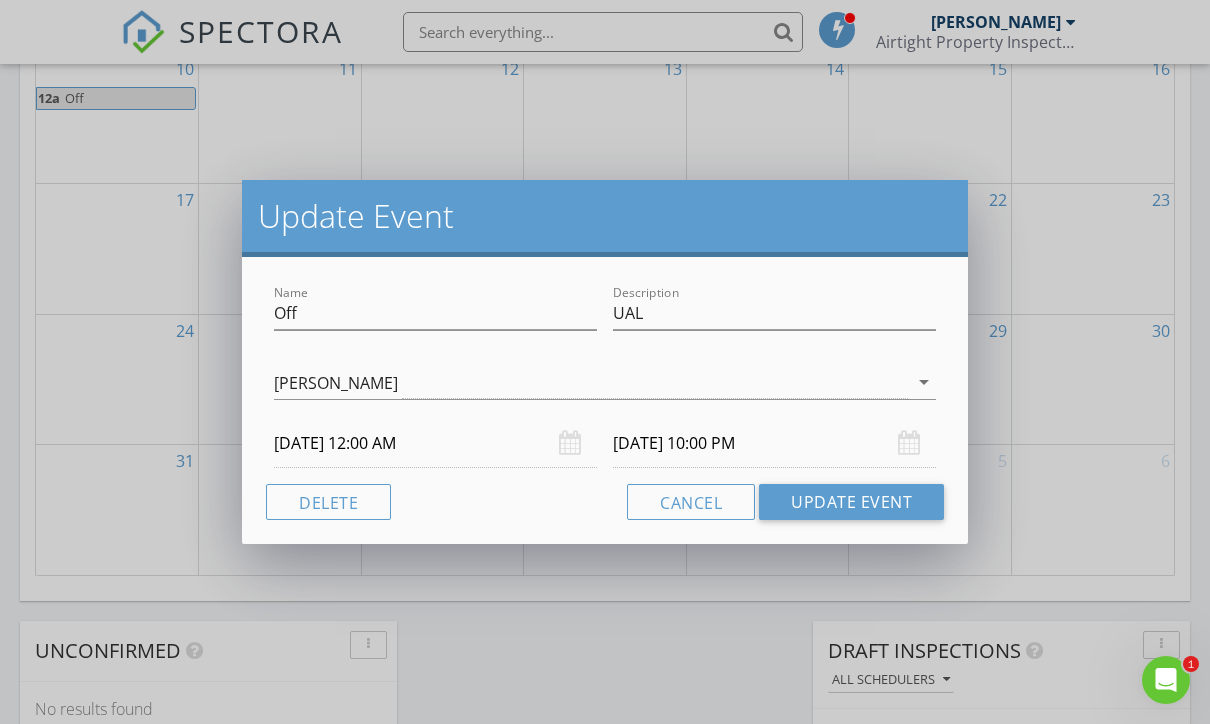 click on "Update Event" at bounding box center (851, 502) 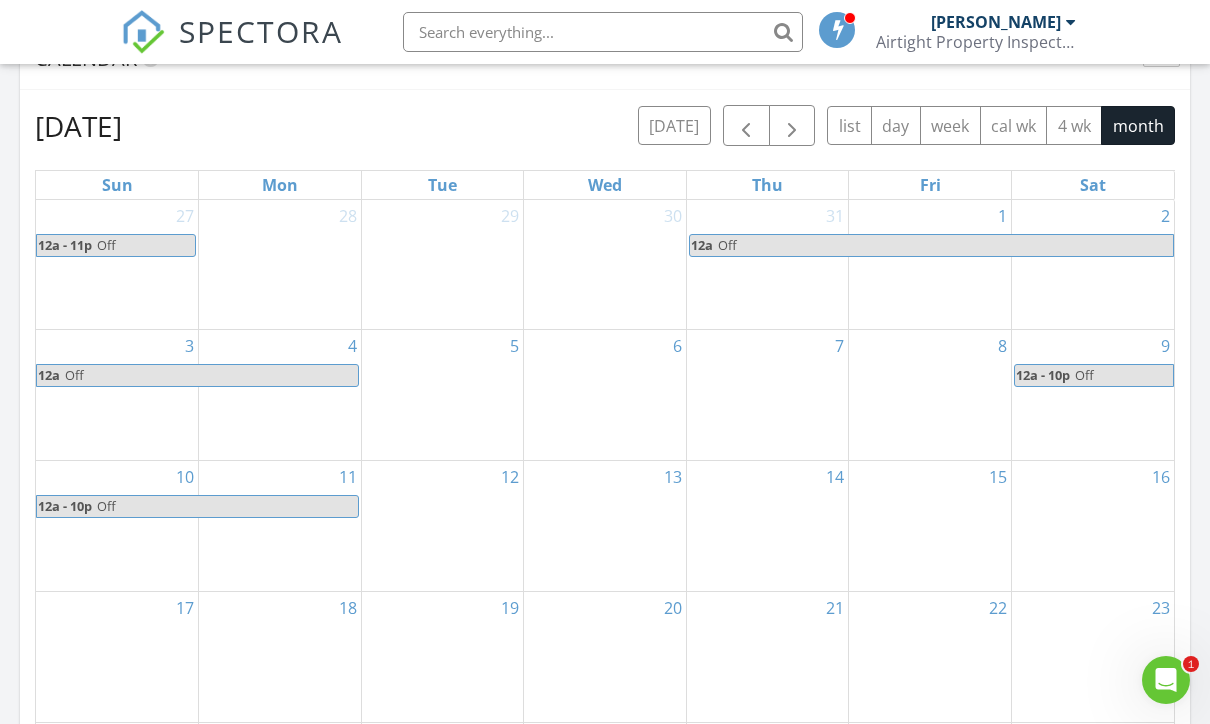 scroll, scrollTop: 859, scrollLeft: 0, axis: vertical 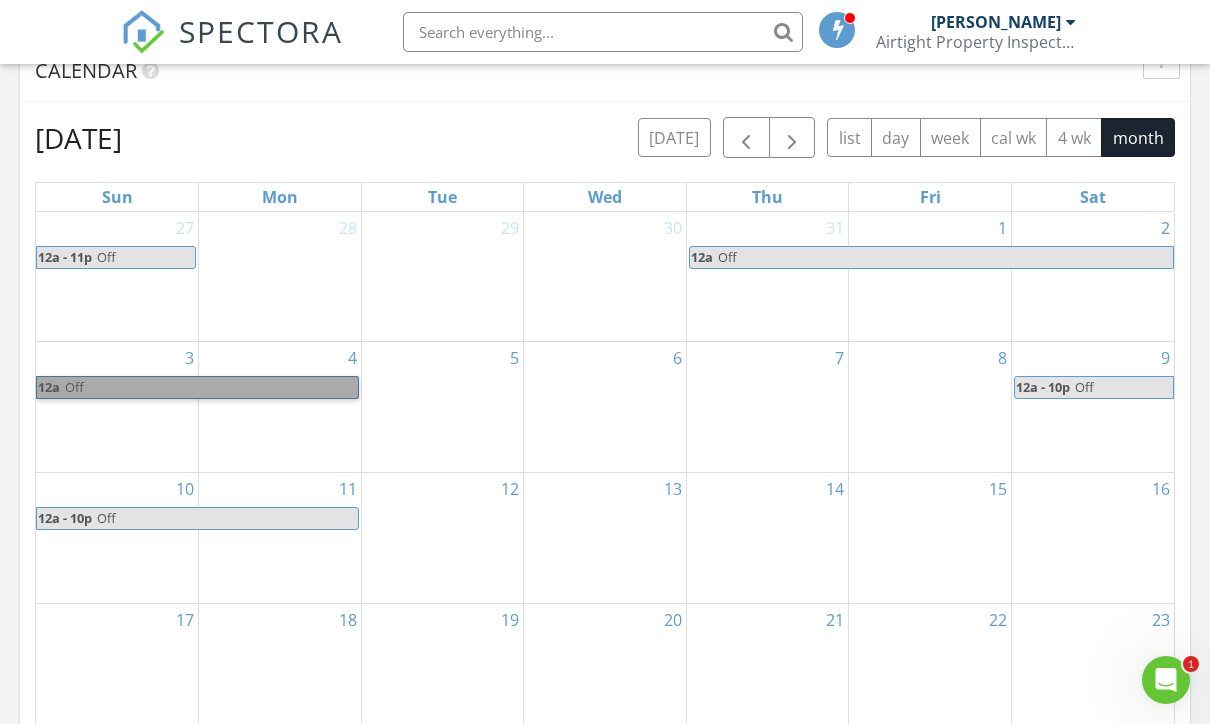 click on "12a
Off" at bounding box center (197, 387) 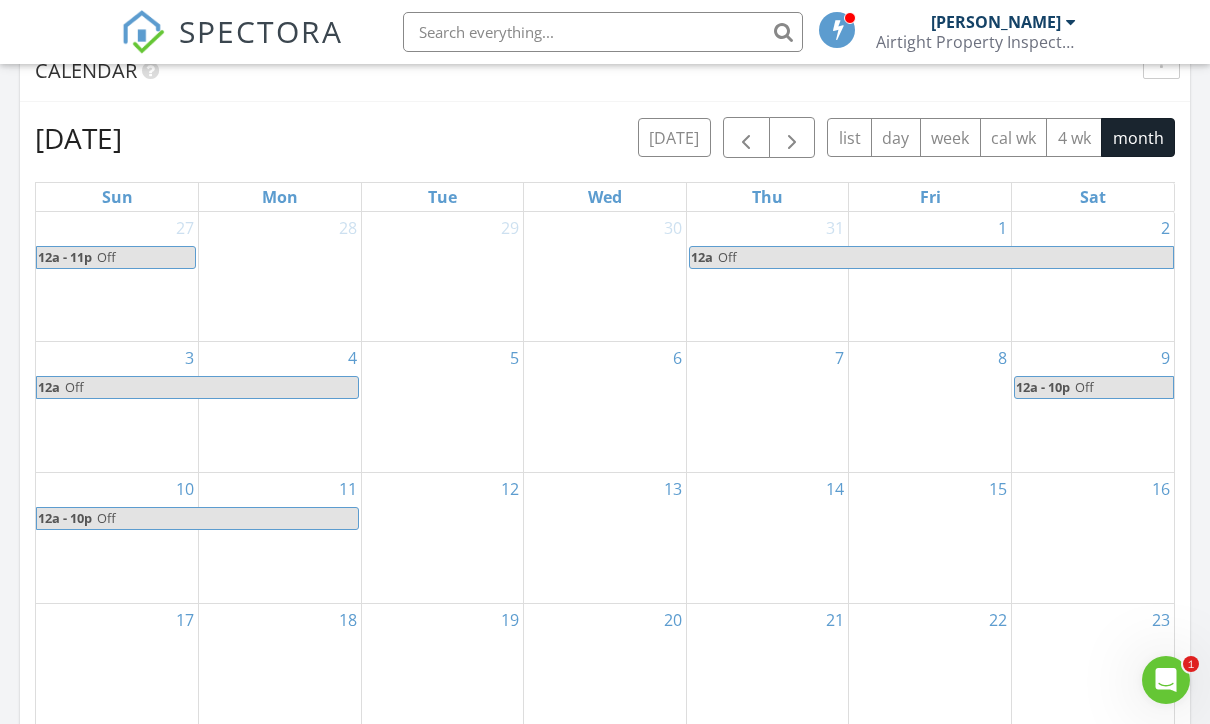 select on "7" 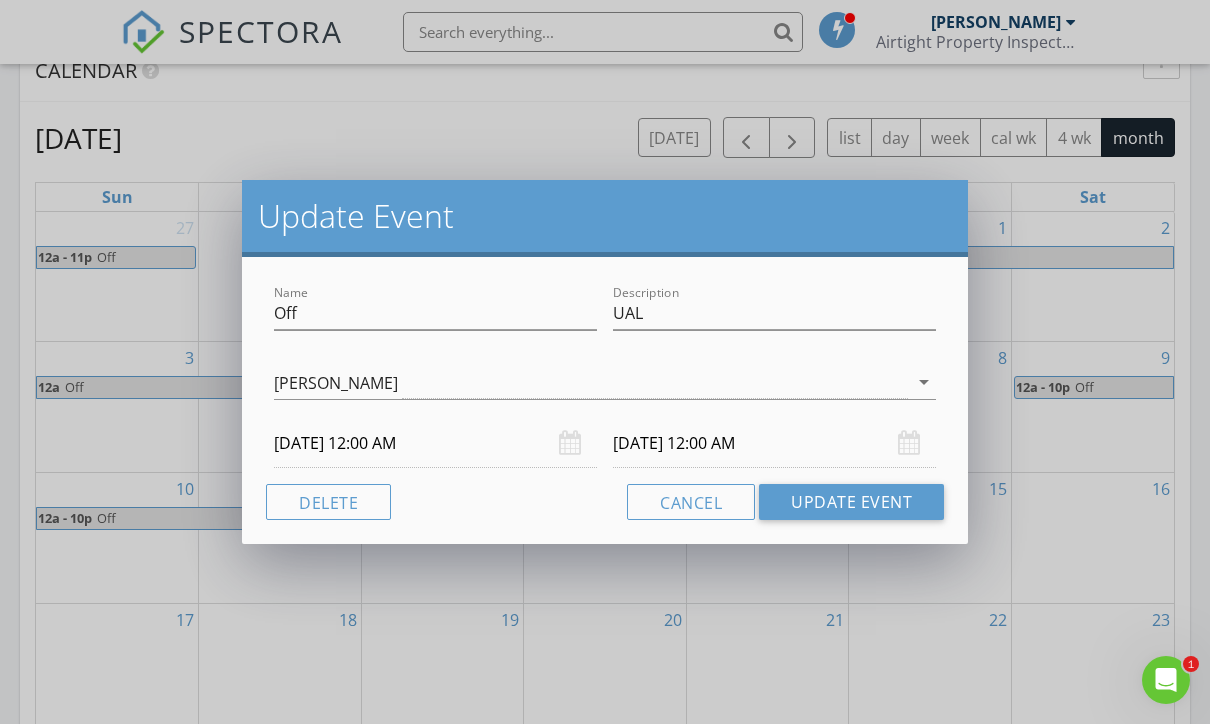 click on "08/05/2025 12:00 AM" at bounding box center [774, 443] 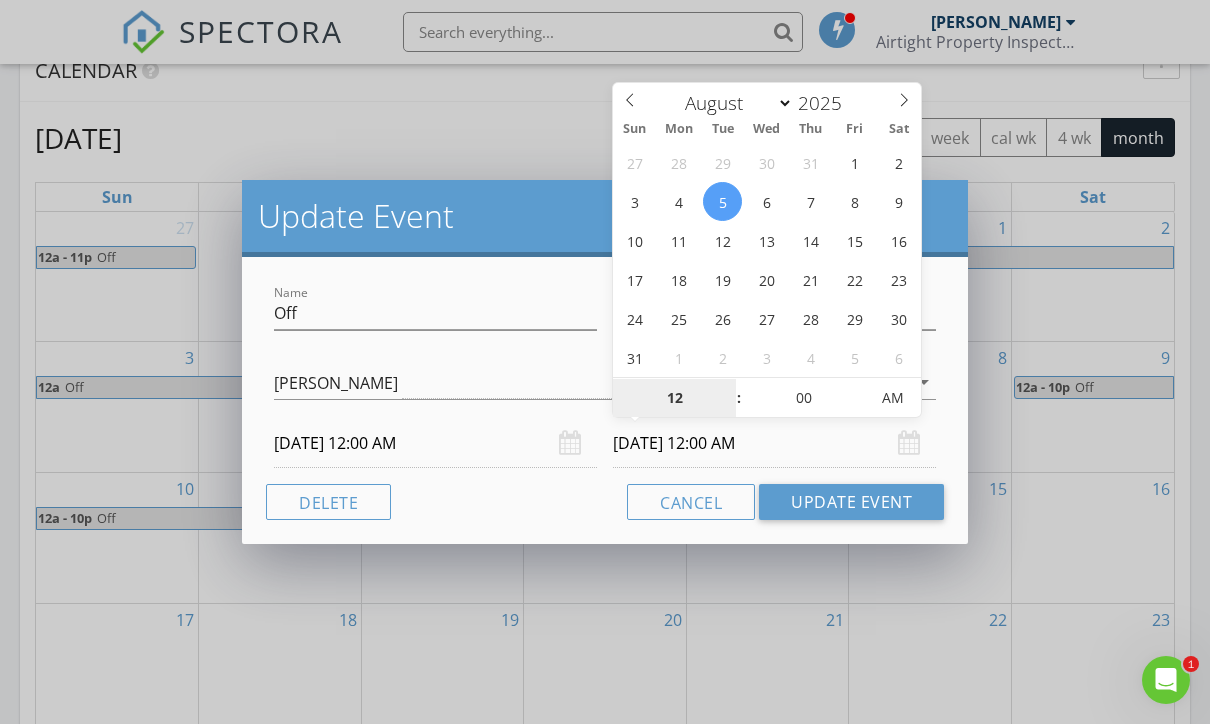 click on "12" at bounding box center (674, 399) 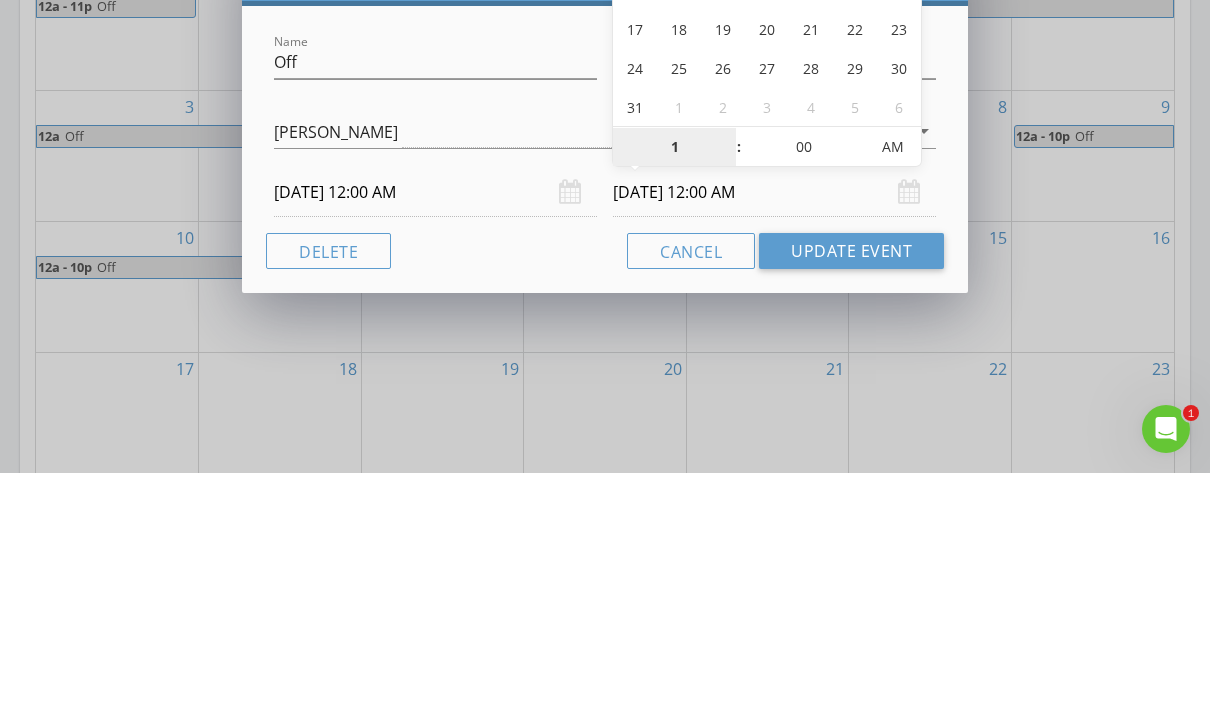 type on "10" 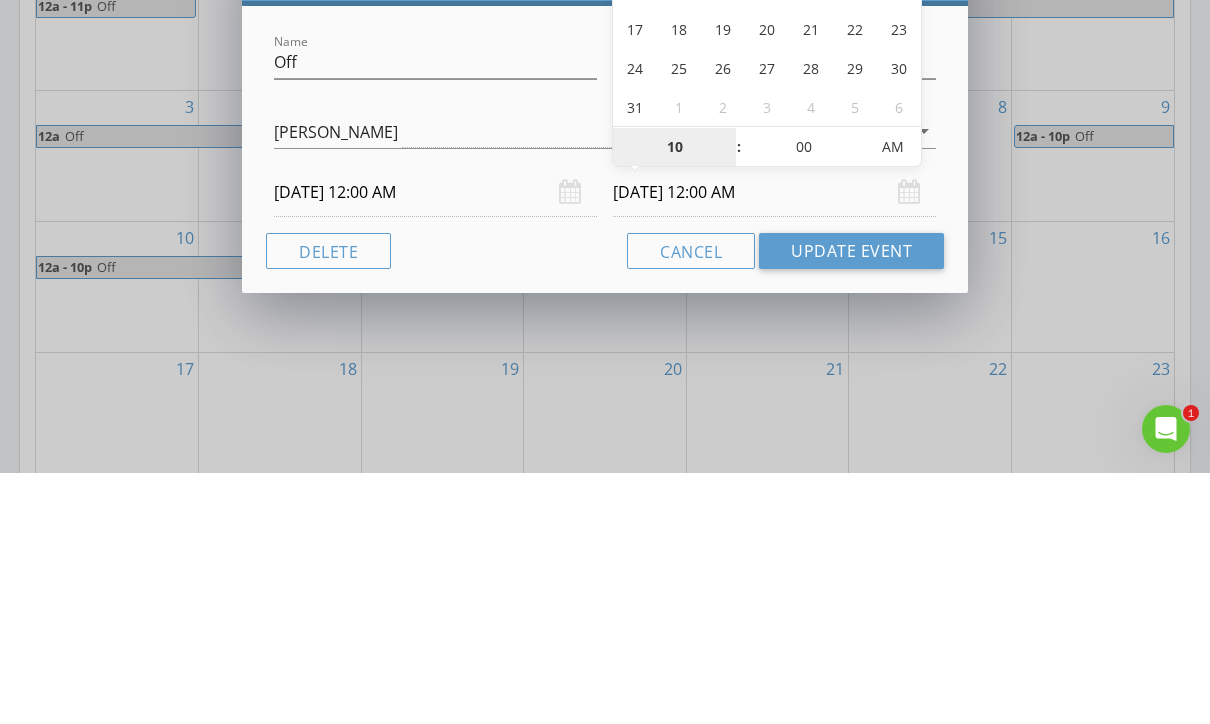 click on "AM" at bounding box center [892, 398] 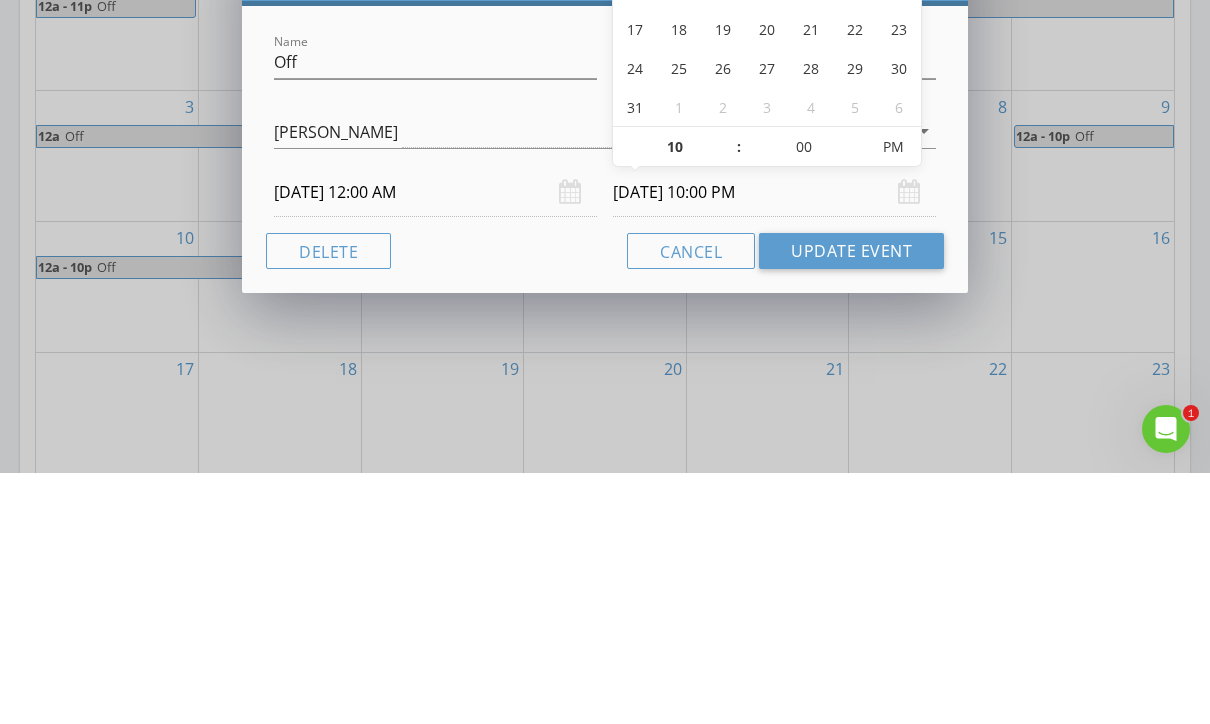 click on "Update Event" at bounding box center [851, 502] 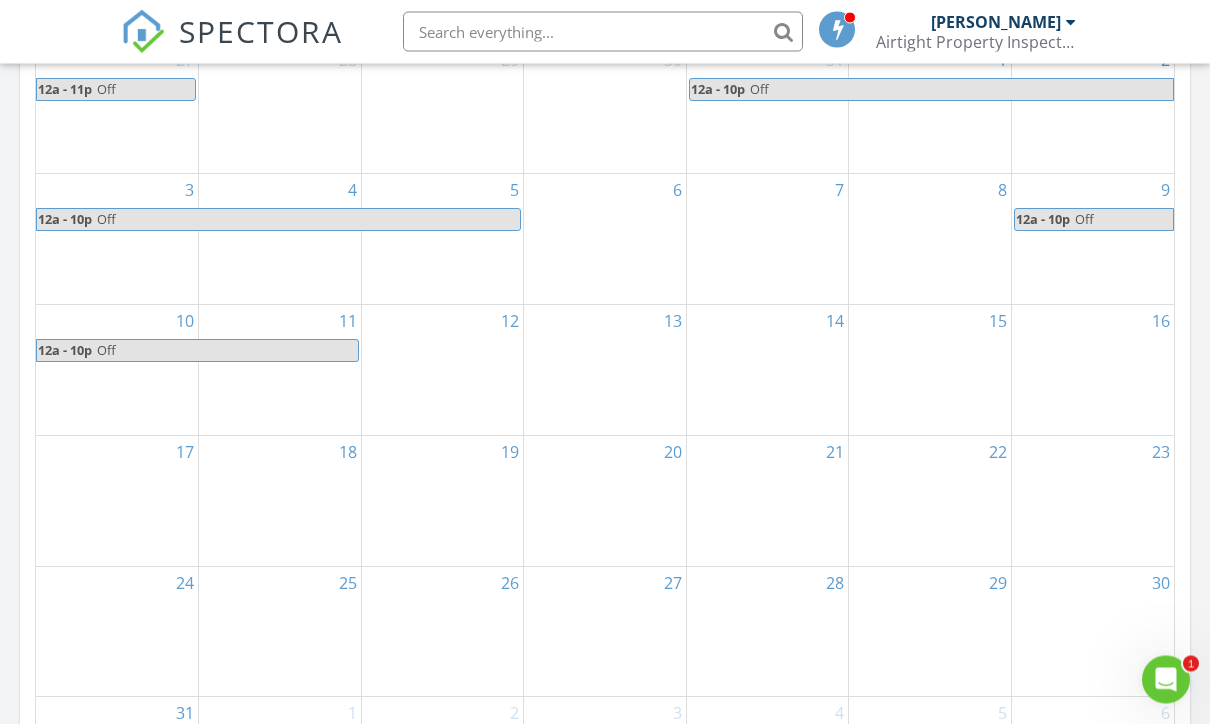 scroll, scrollTop: 1027, scrollLeft: 0, axis: vertical 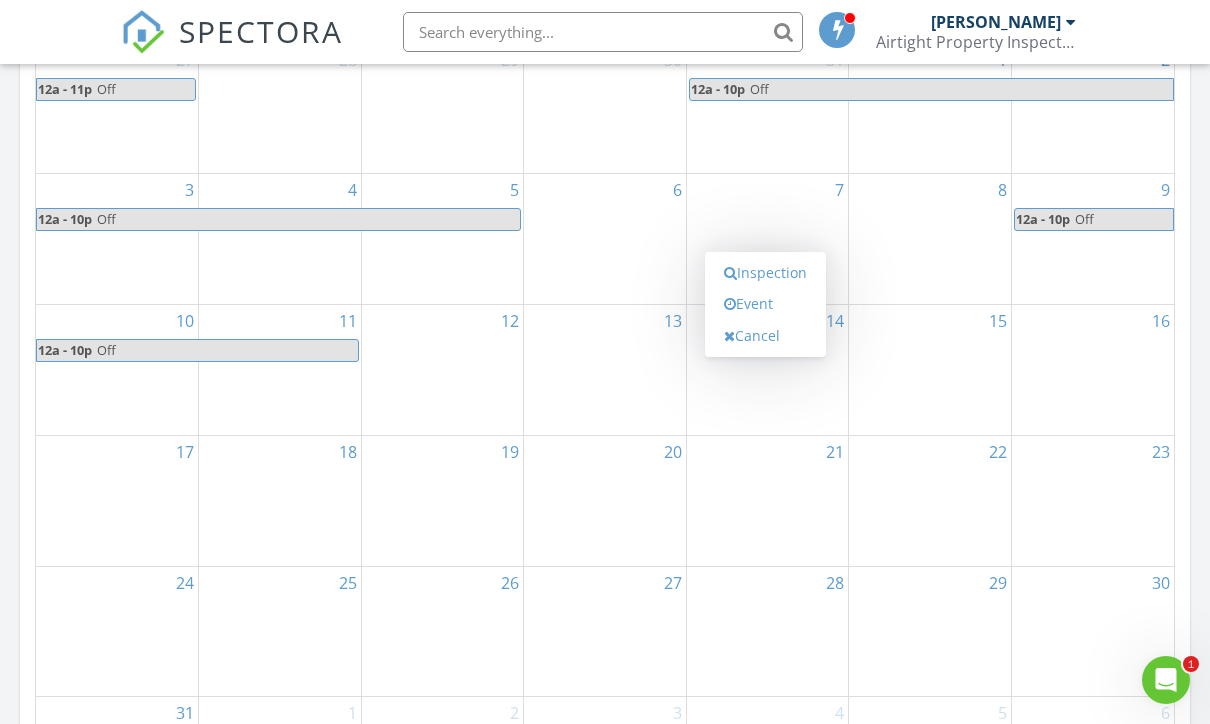 click on "Event" at bounding box center (765, 304) 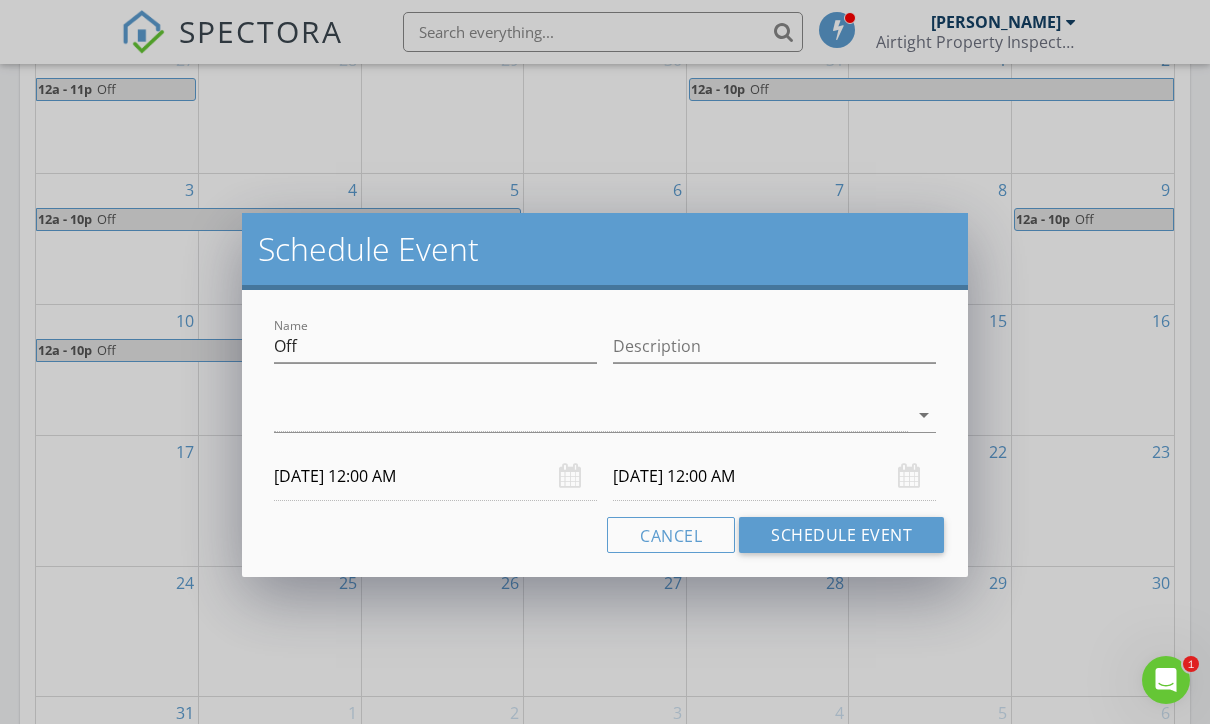 click at bounding box center (591, 415) 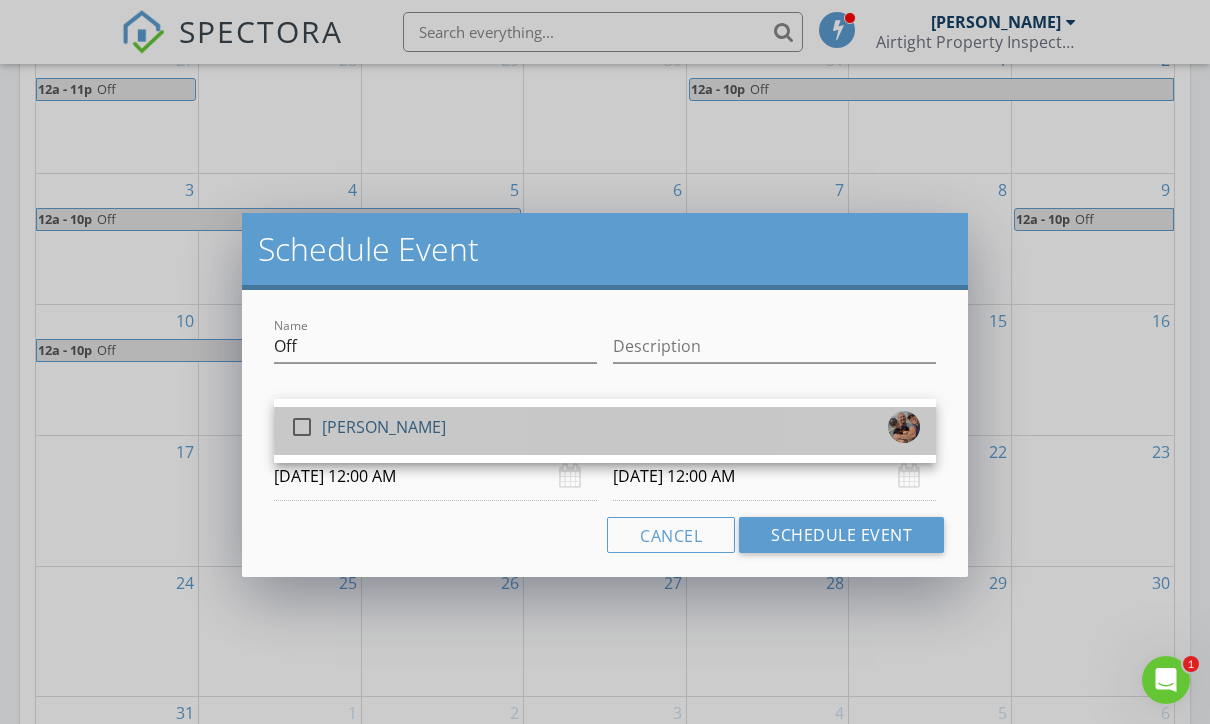 click at bounding box center [302, 427] 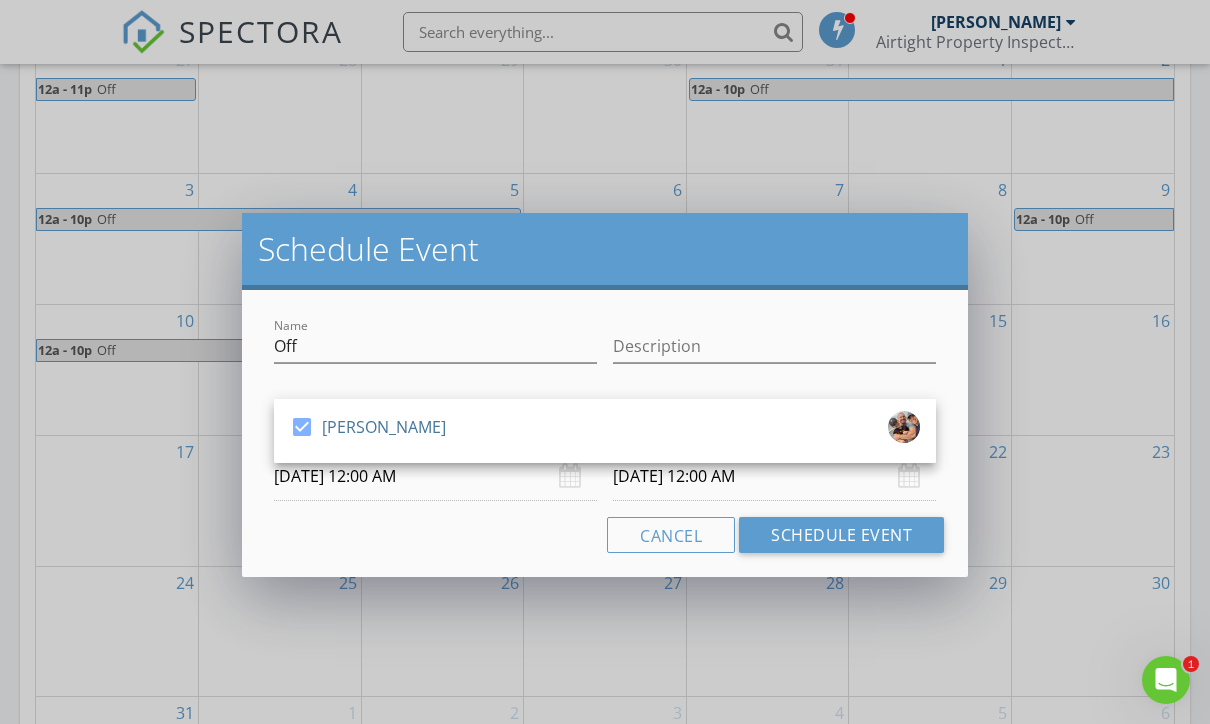 click on "Schedule Event" at bounding box center (841, 535) 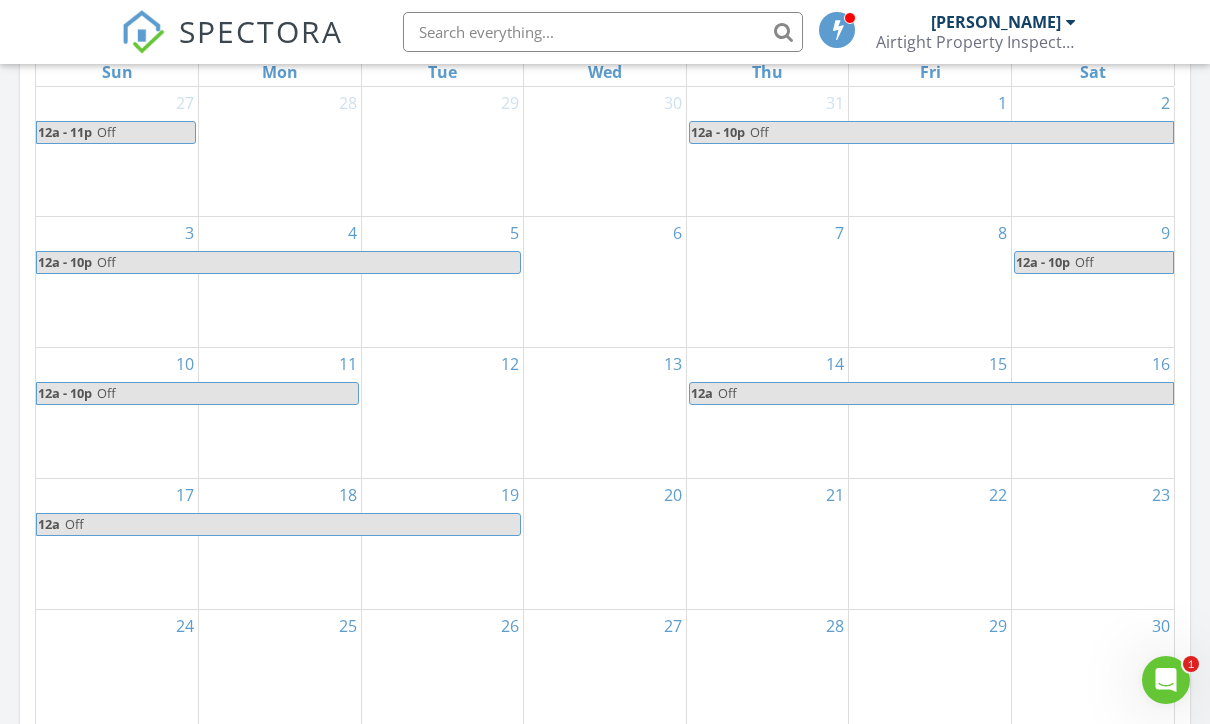 scroll, scrollTop: 982, scrollLeft: 0, axis: vertical 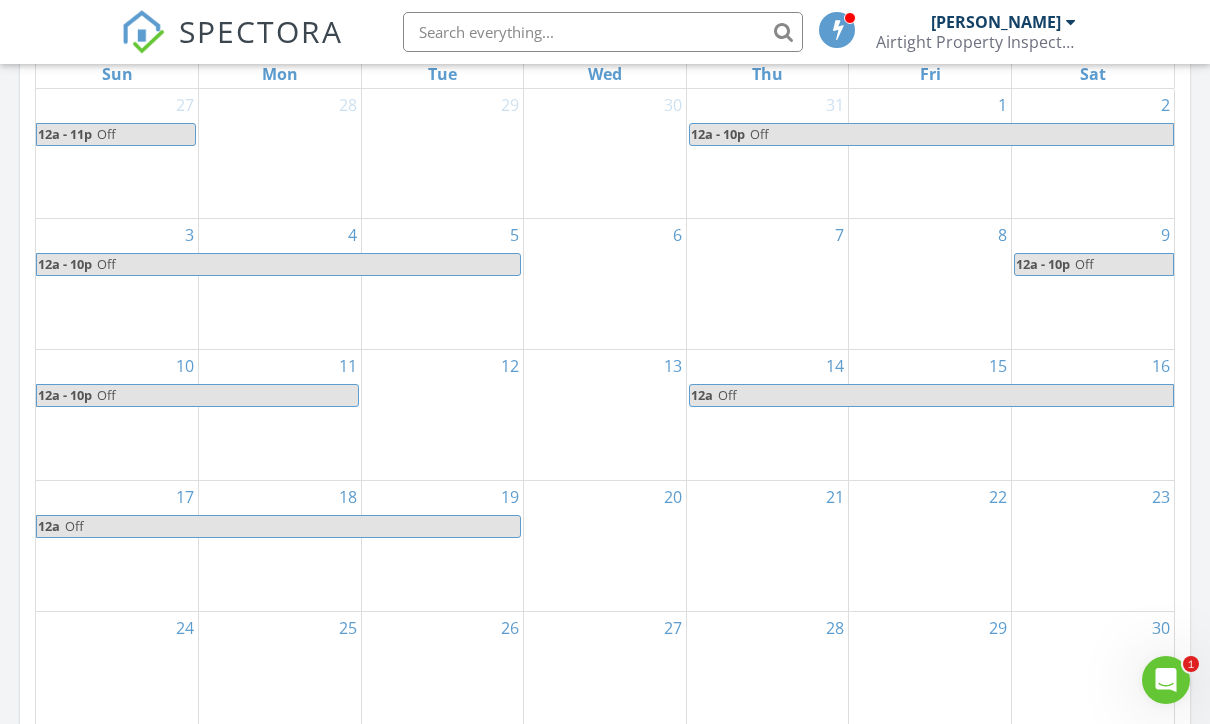 click at bounding box center [1166, 680] 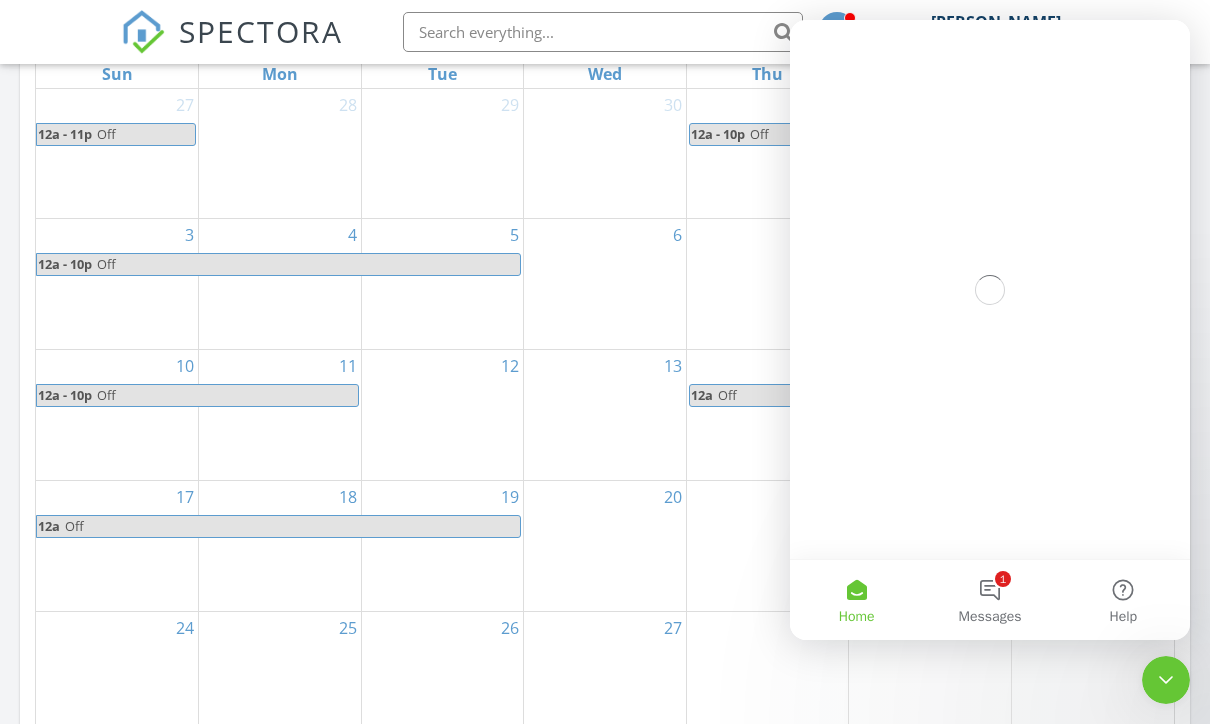 scroll, scrollTop: 0, scrollLeft: 0, axis: both 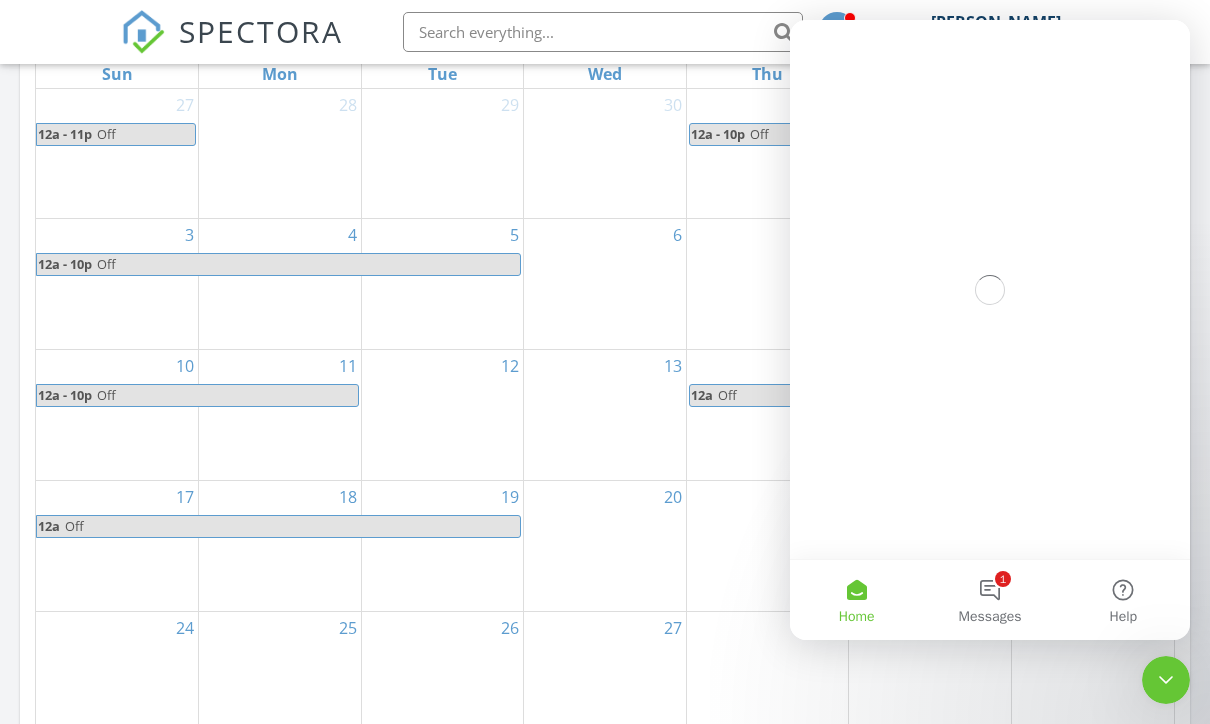 click on "1 Messages" at bounding box center (989, 600) 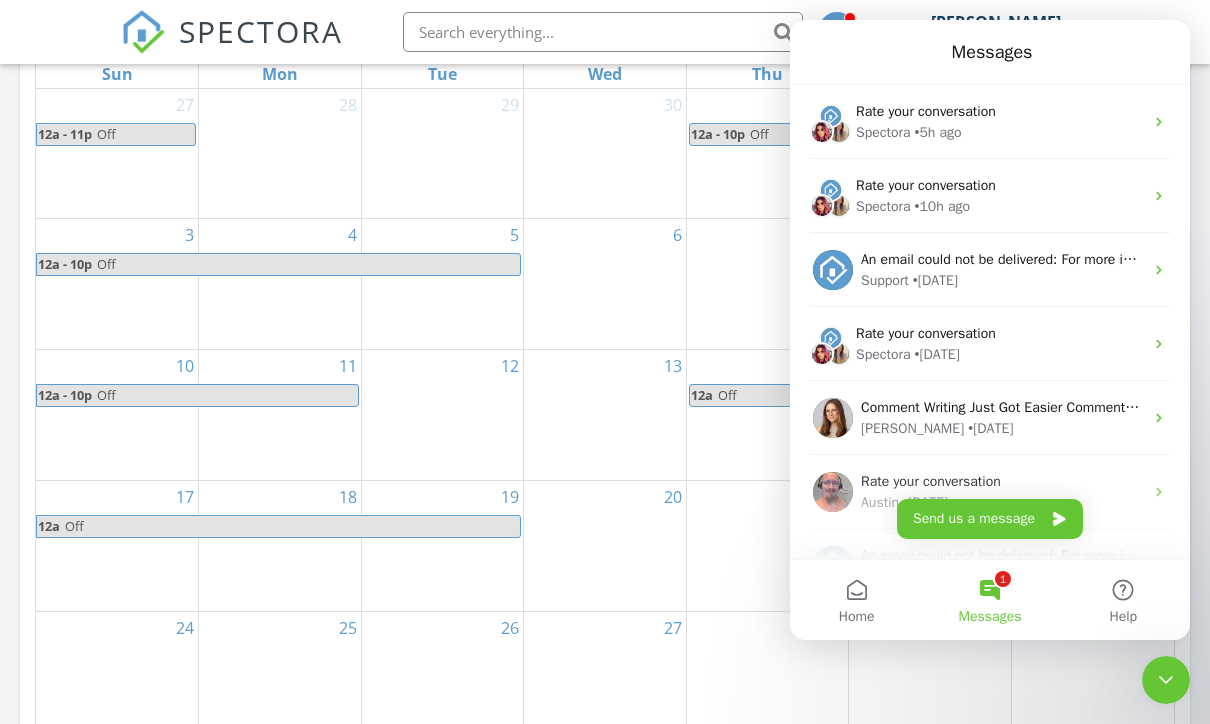 scroll, scrollTop: 0, scrollLeft: 0, axis: both 